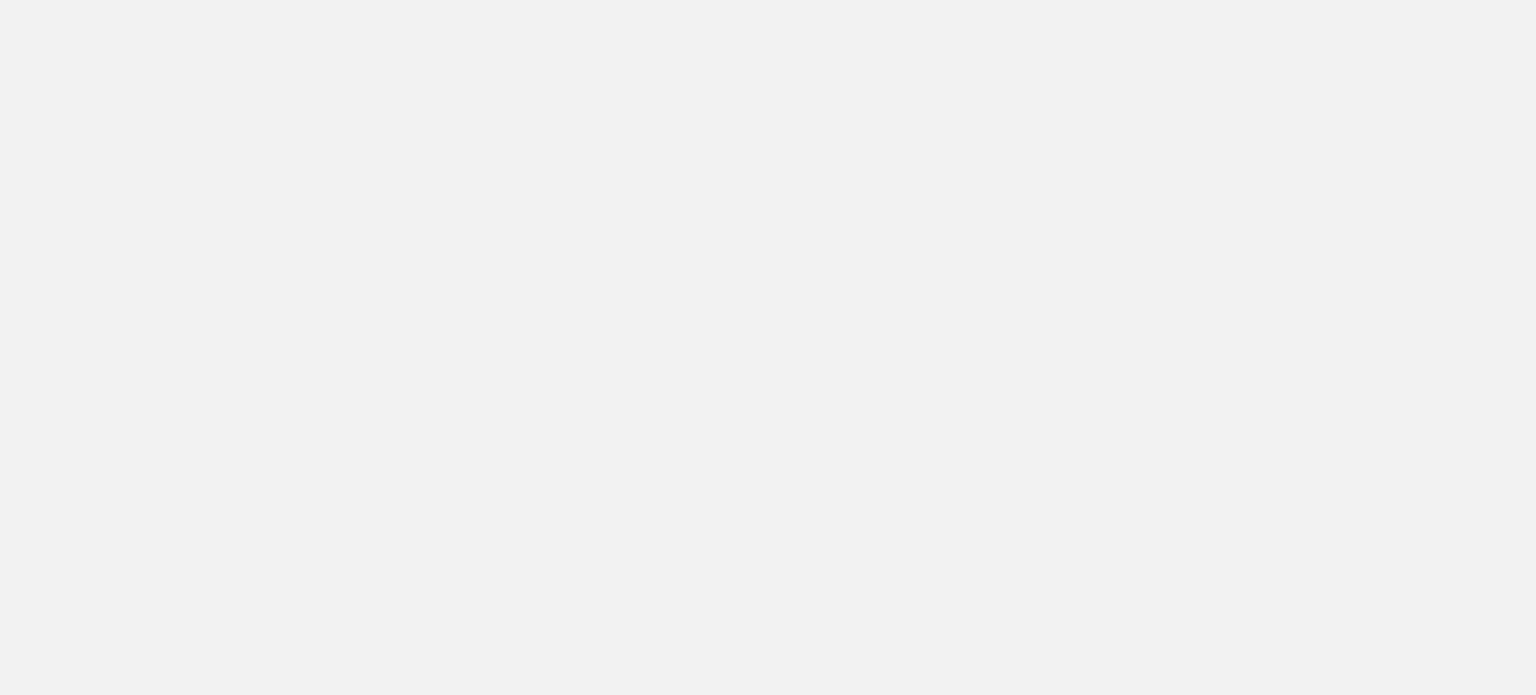 scroll, scrollTop: 0, scrollLeft: 0, axis: both 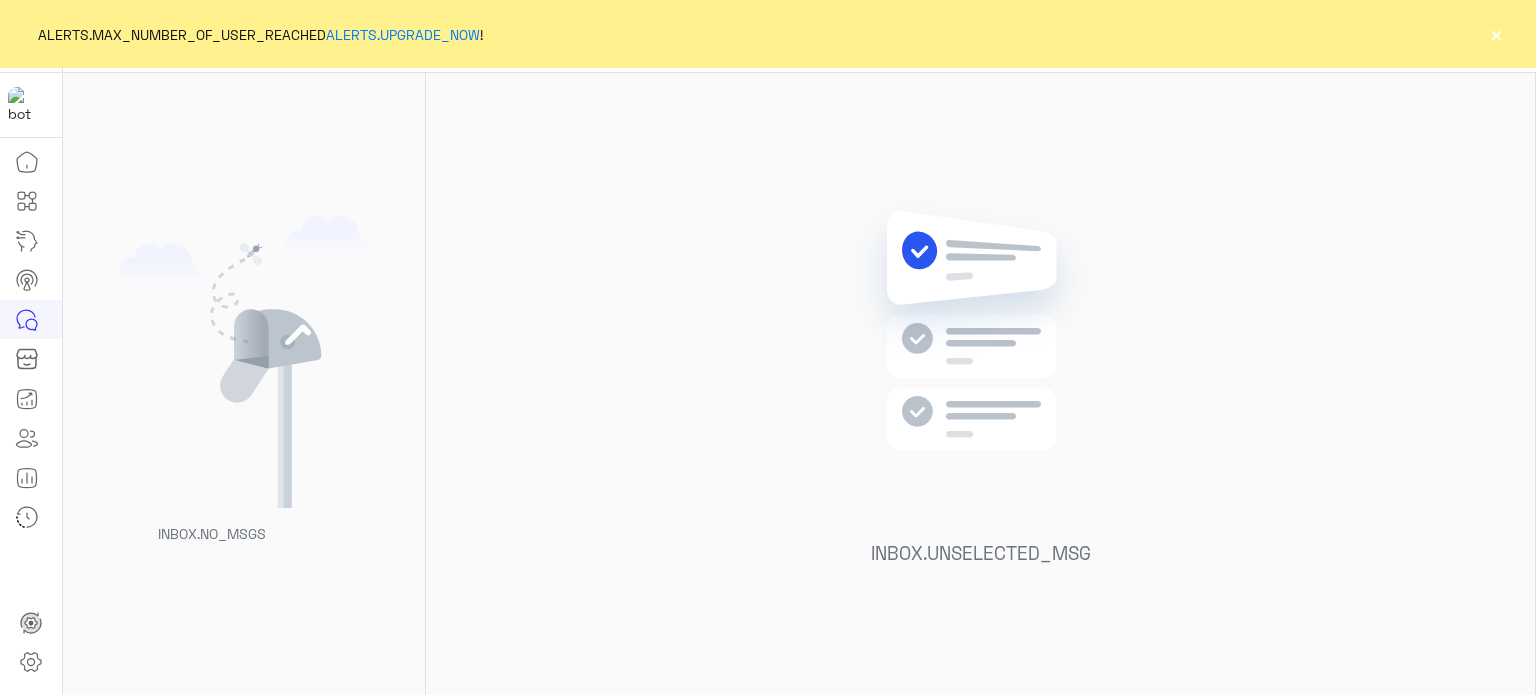 click on "×" at bounding box center (1496, 34) 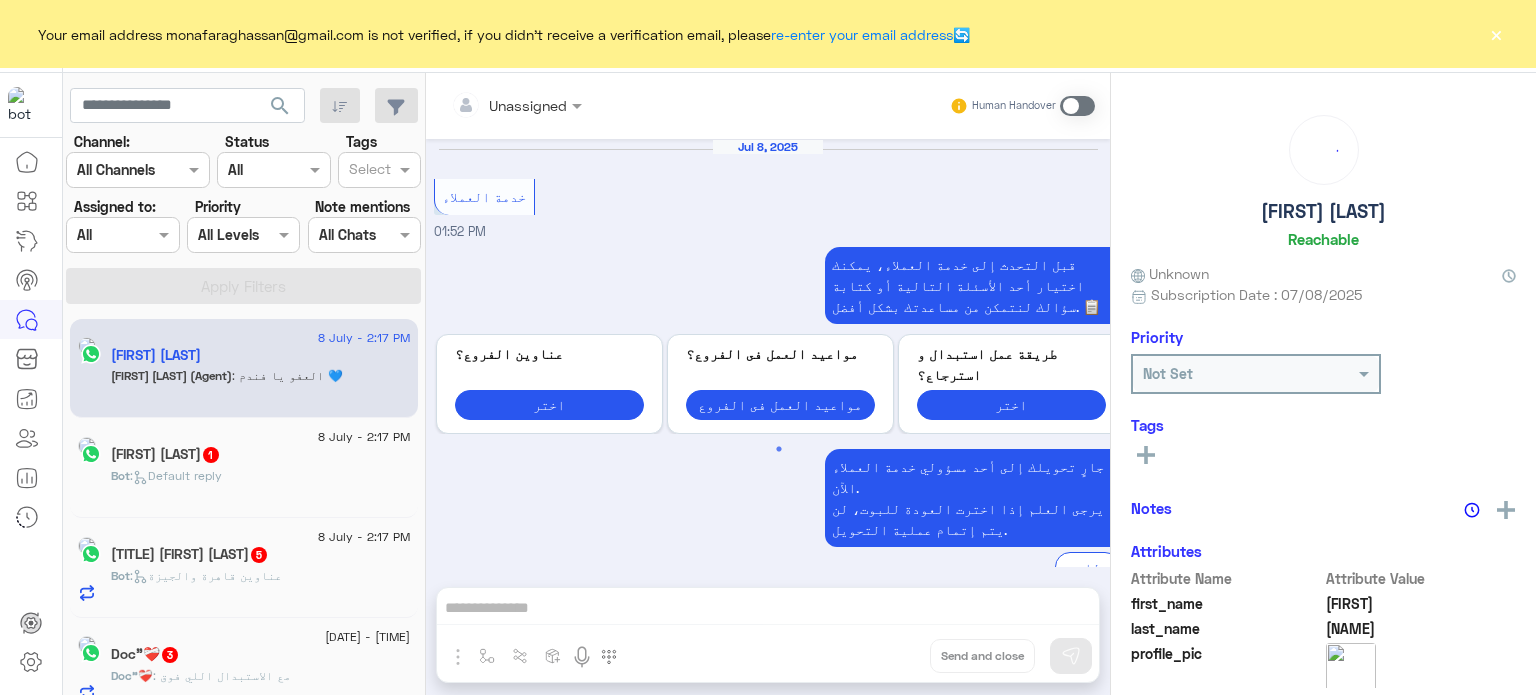 scroll, scrollTop: 440, scrollLeft: 0, axis: vertical 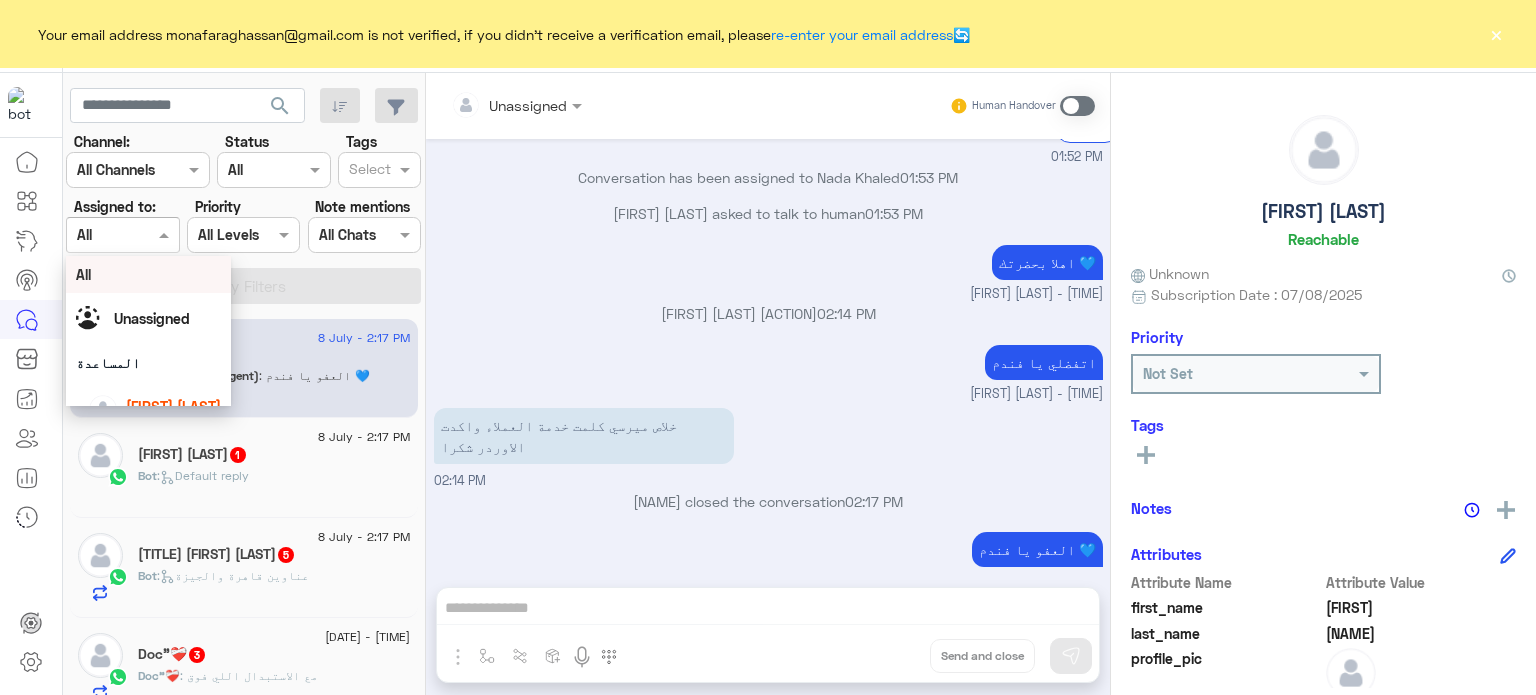 click at bounding box center [122, 234] 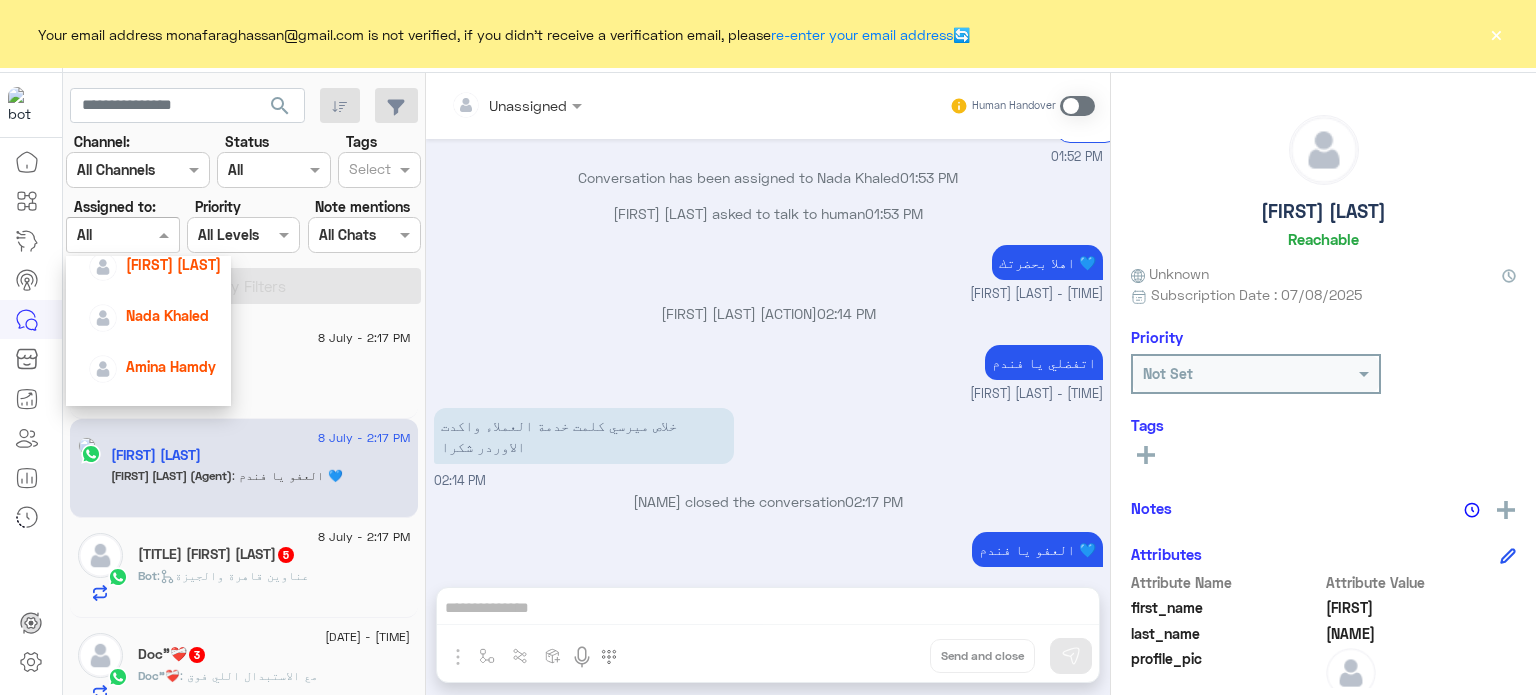 scroll, scrollTop: 144, scrollLeft: 0, axis: vertical 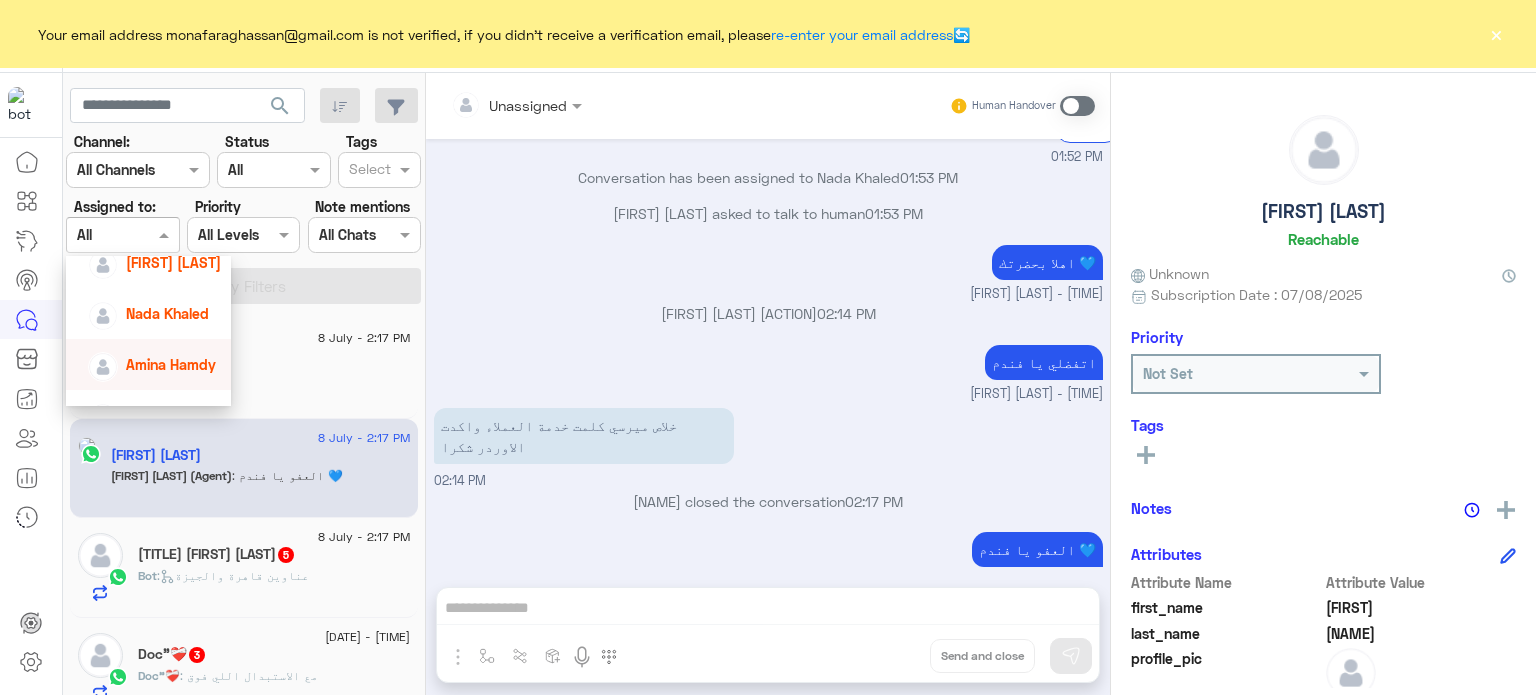 click on "Amina Hamdy" at bounding box center (171, 364) 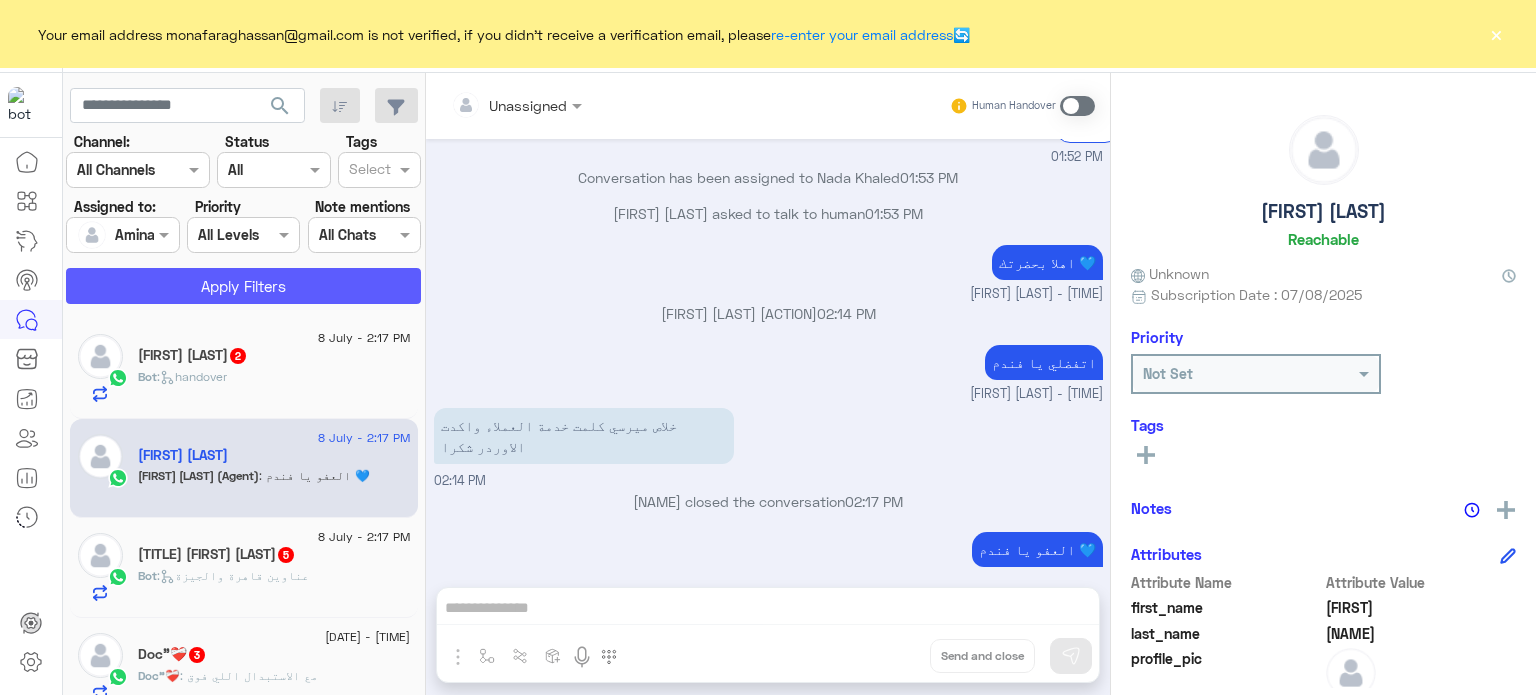 click on "Apply Filters" at bounding box center [243, 286] 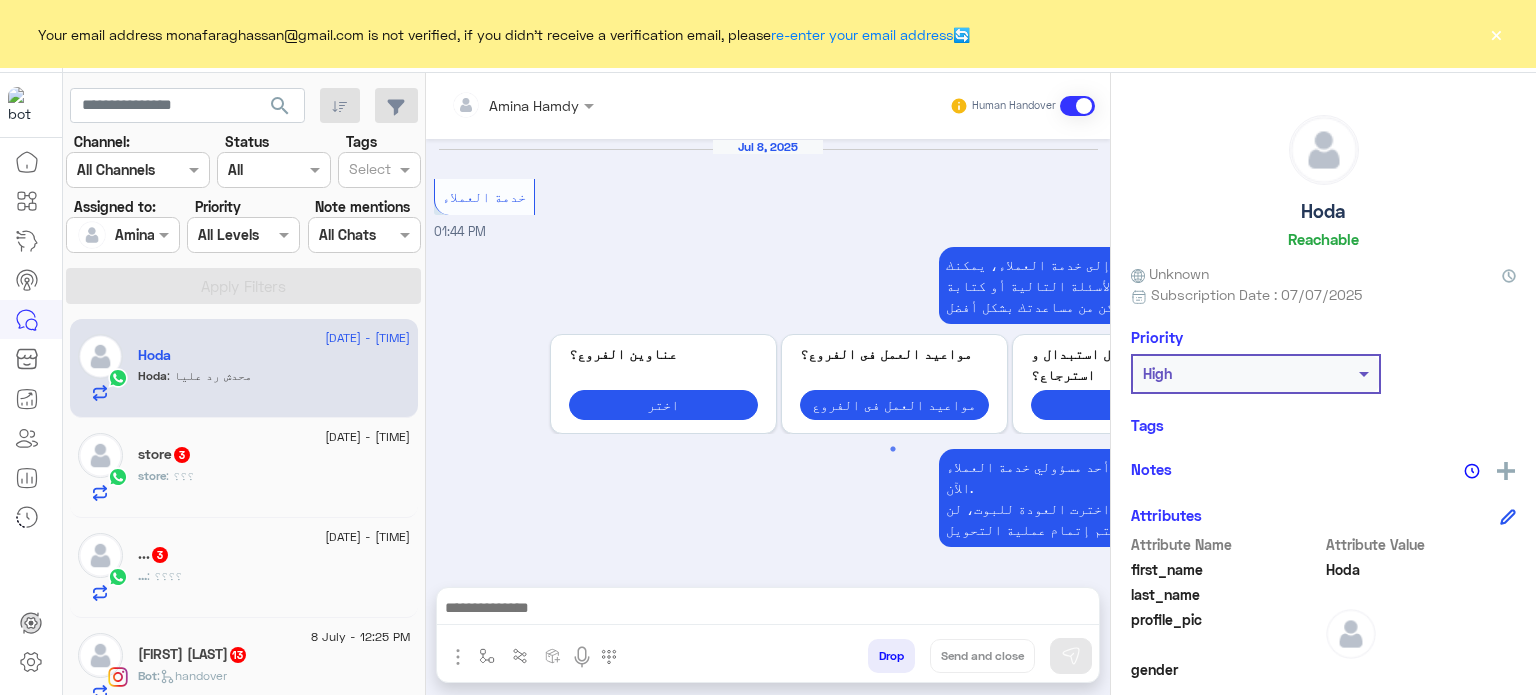 scroll, scrollTop: 2179, scrollLeft: 0, axis: vertical 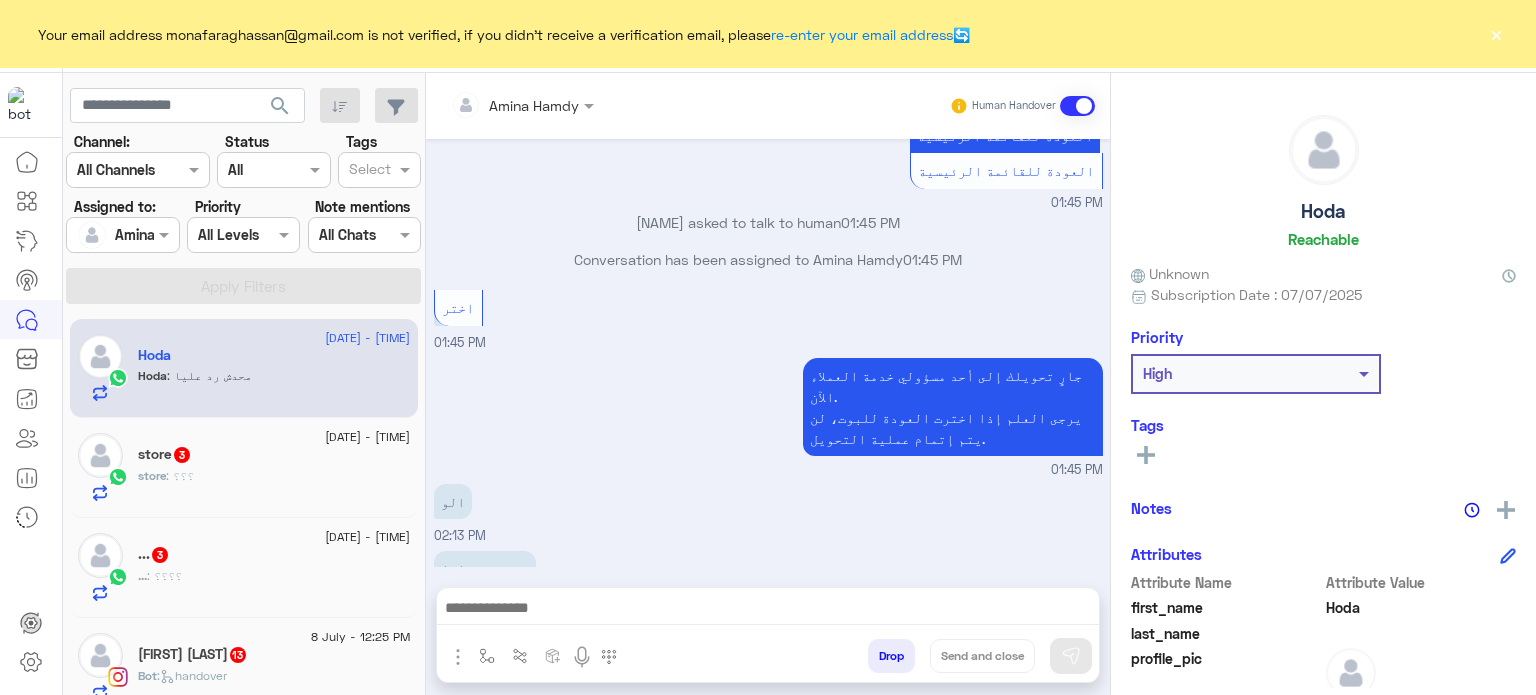 click on "×" at bounding box center [1496, 34] 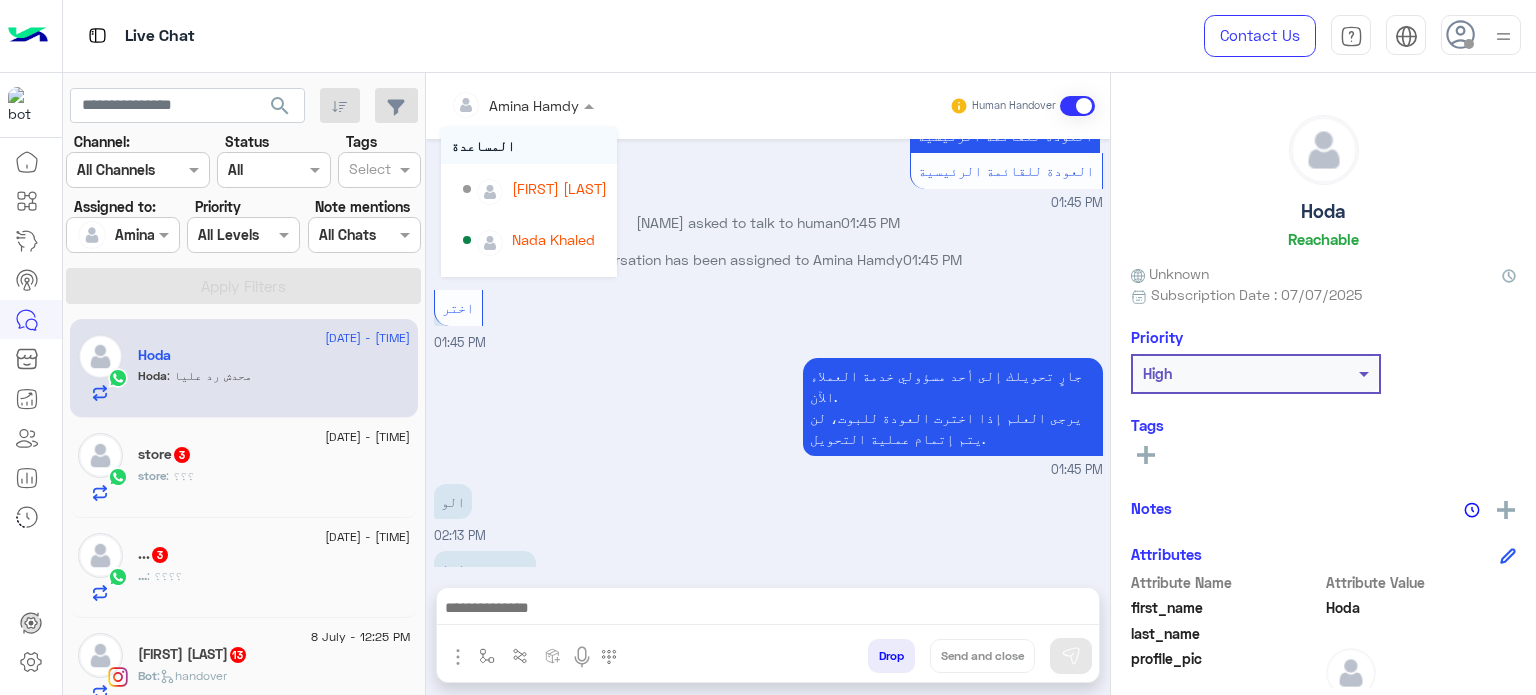 click on "Amina Hamdy" at bounding box center (515, 105) 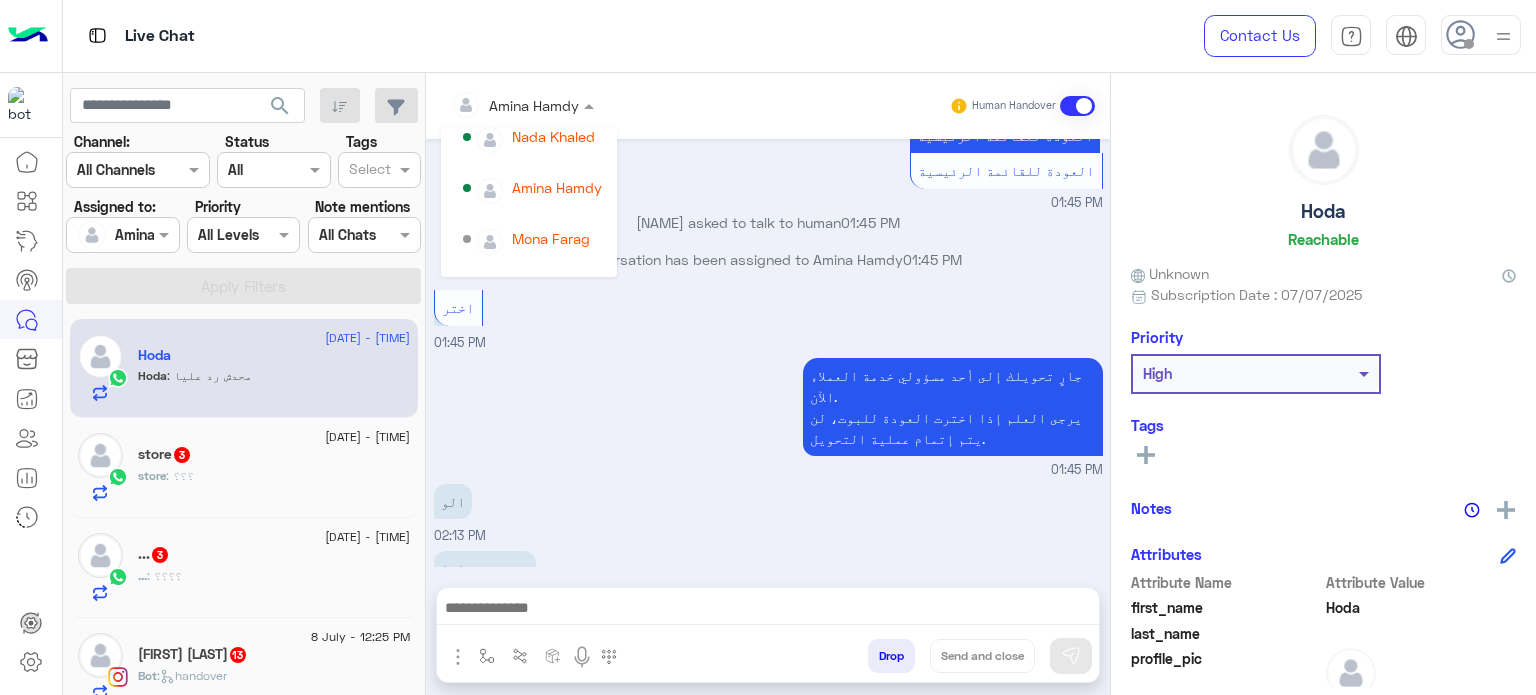scroll, scrollTop: 115, scrollLeft: 0, axis: vertical 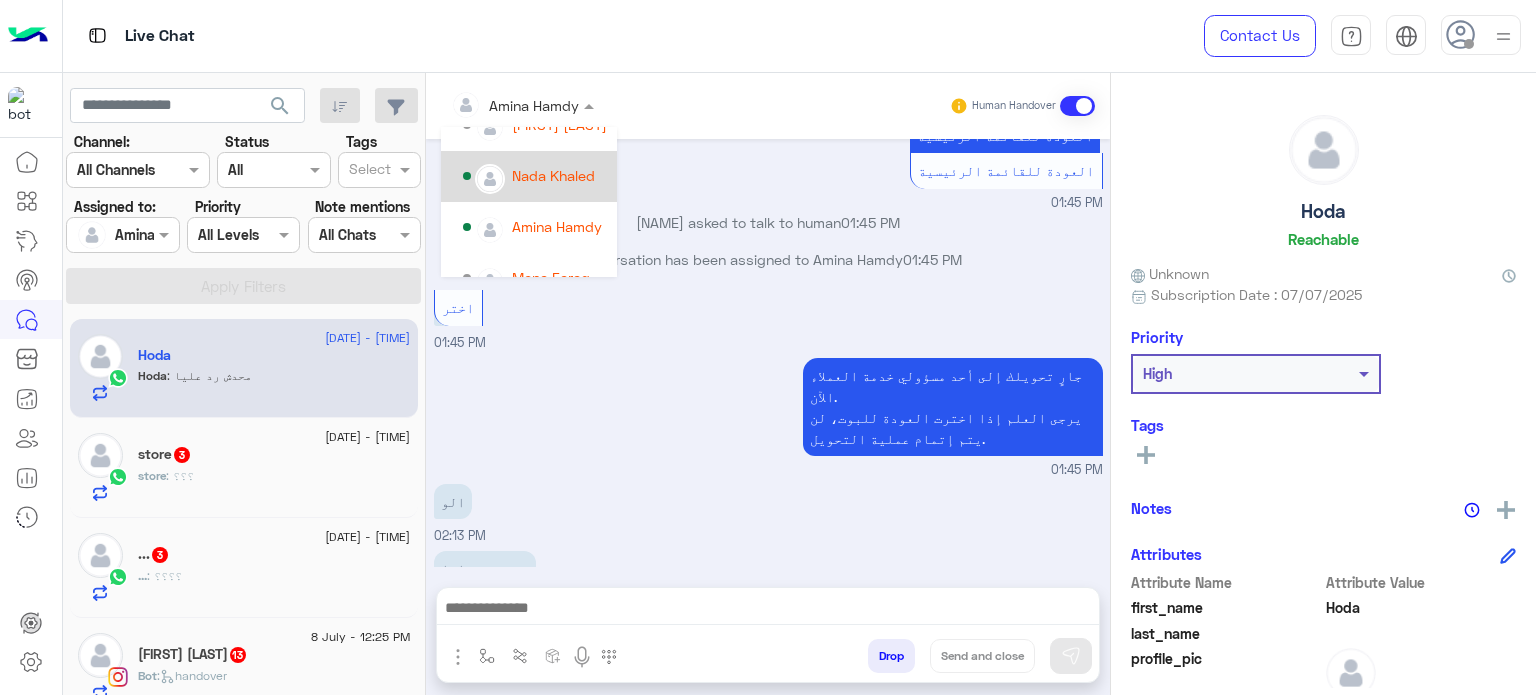 click on "Nada Khaled" at bounding box center [553, 175] 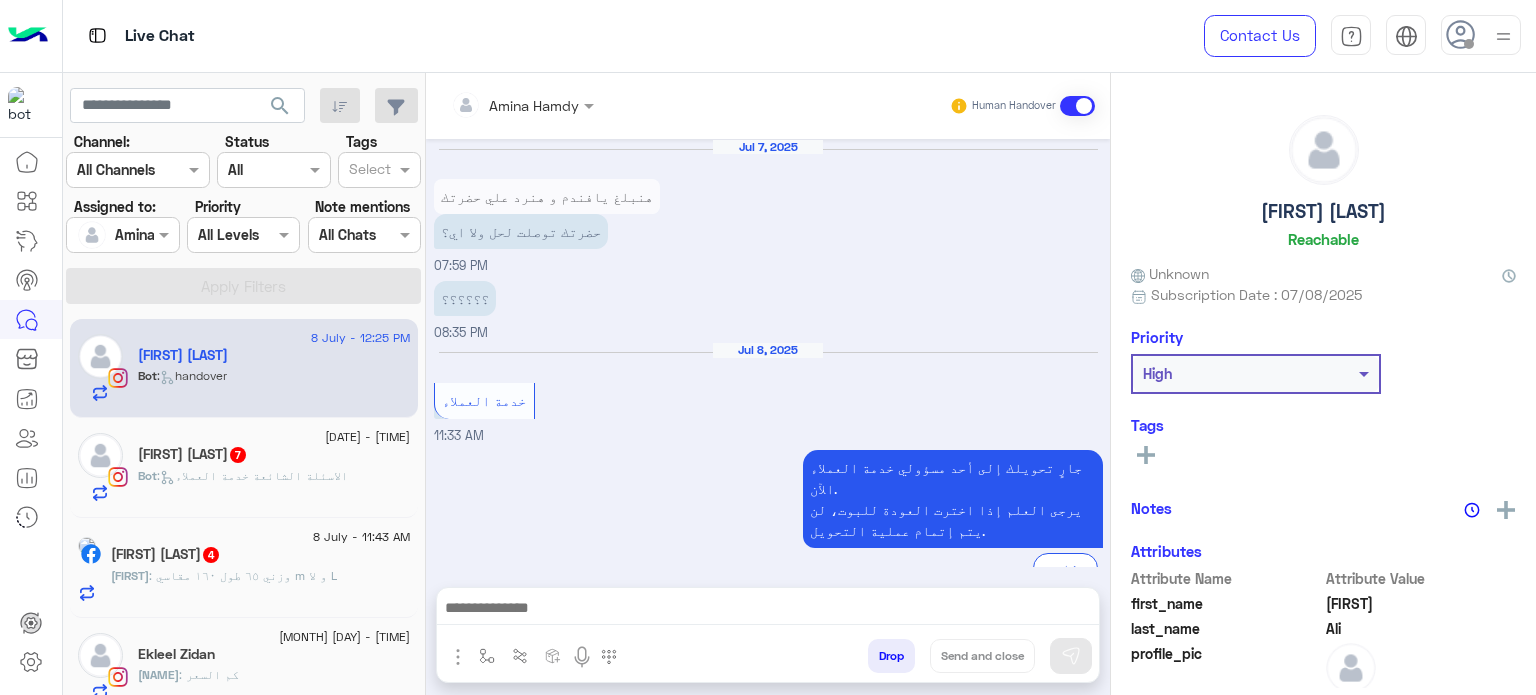 scroll, scrollTop: 1275, scrollLeft: 0, axis: vertical 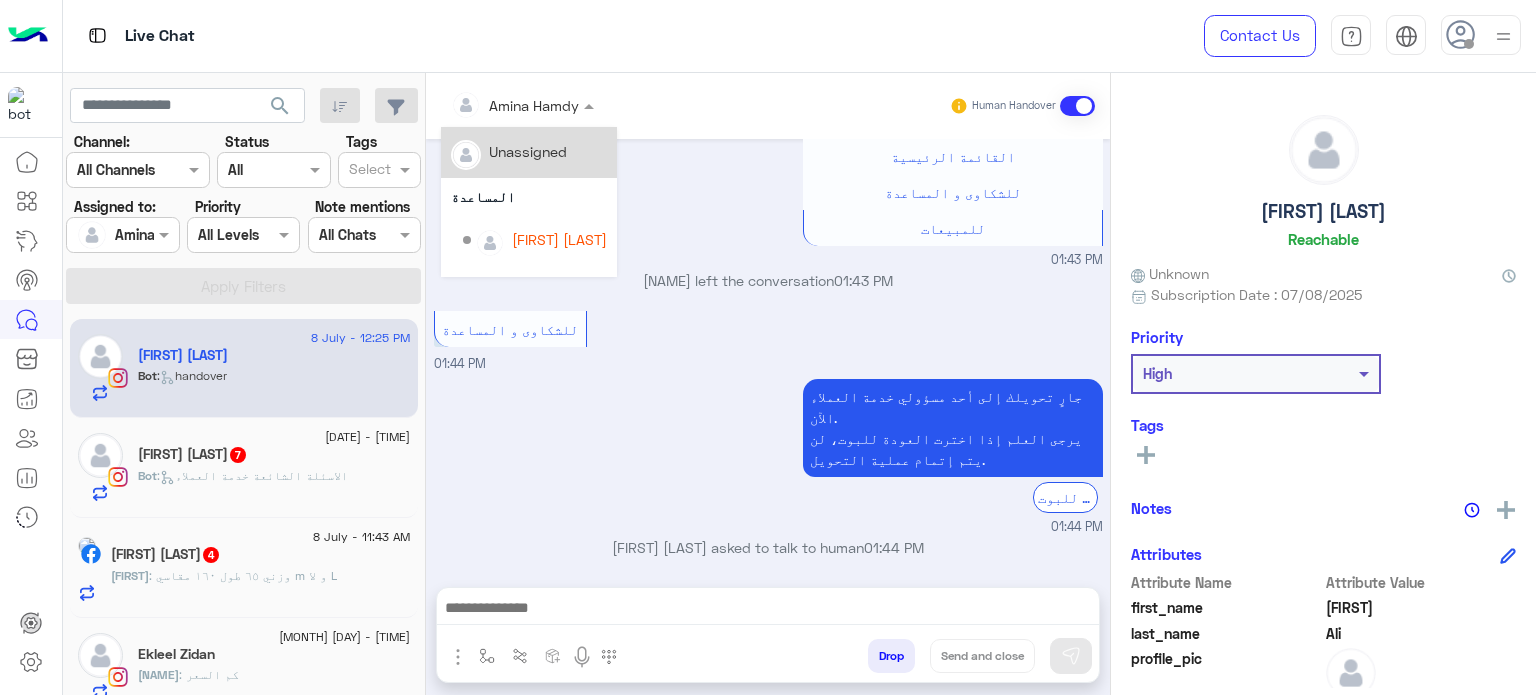 click at bounding box center [522, 104] 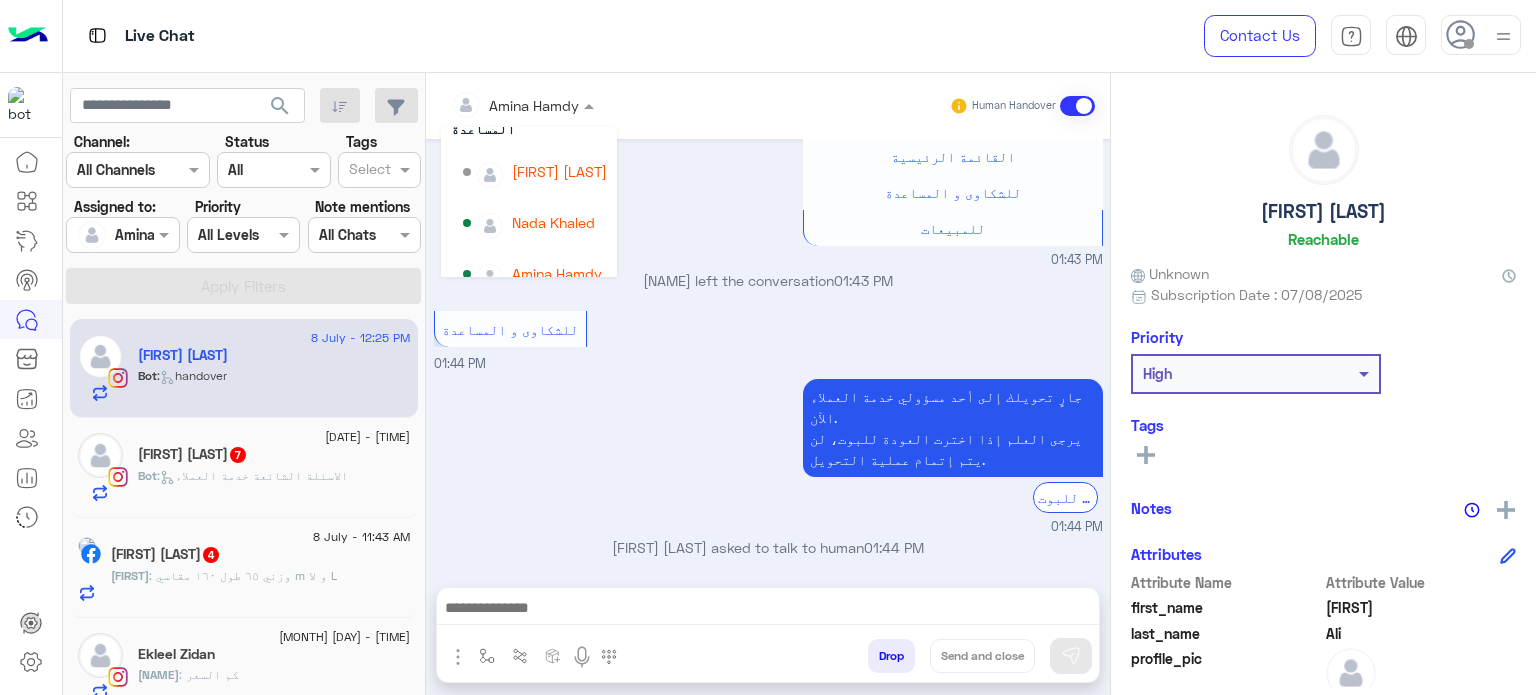 scroll, scrollTop: 78, scrollLeft: 0, axis: vertical 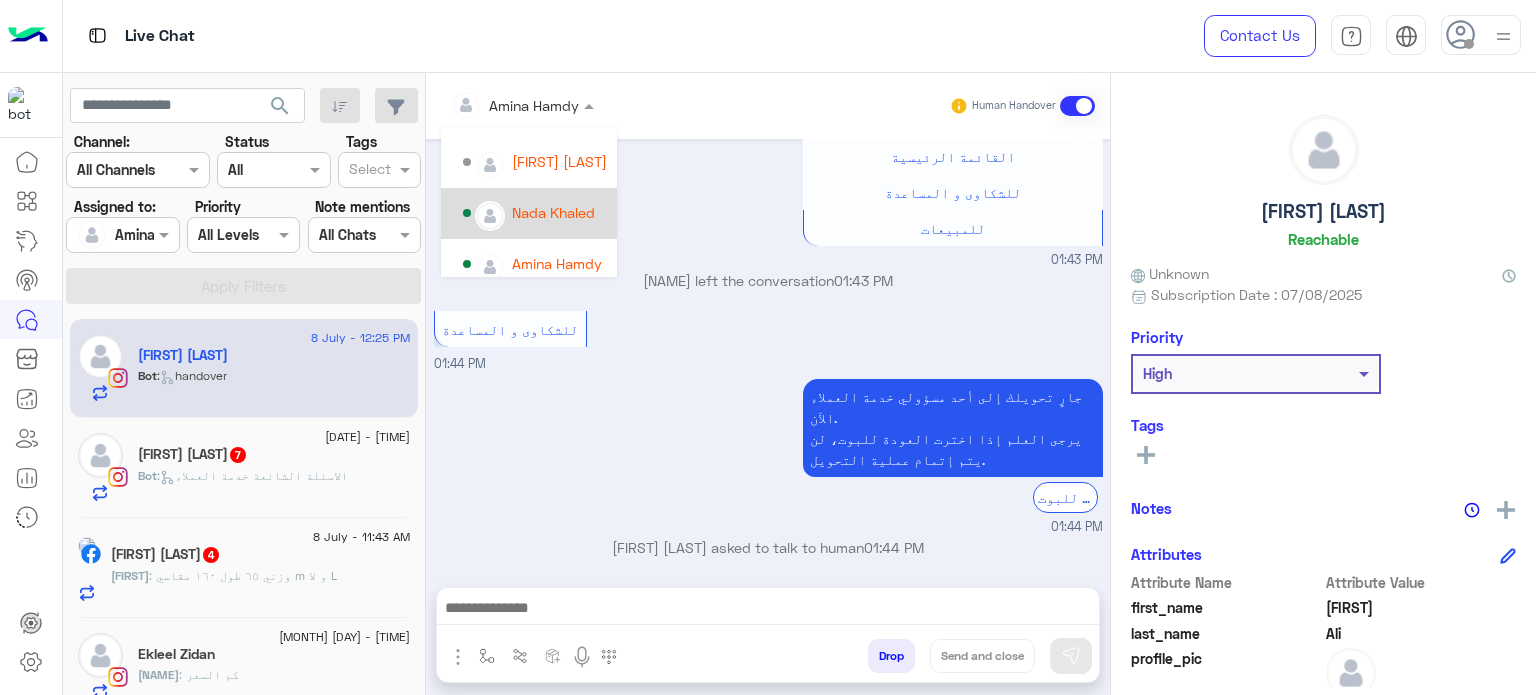 click on "Nada Khaled" at bounding box center [535, 213] 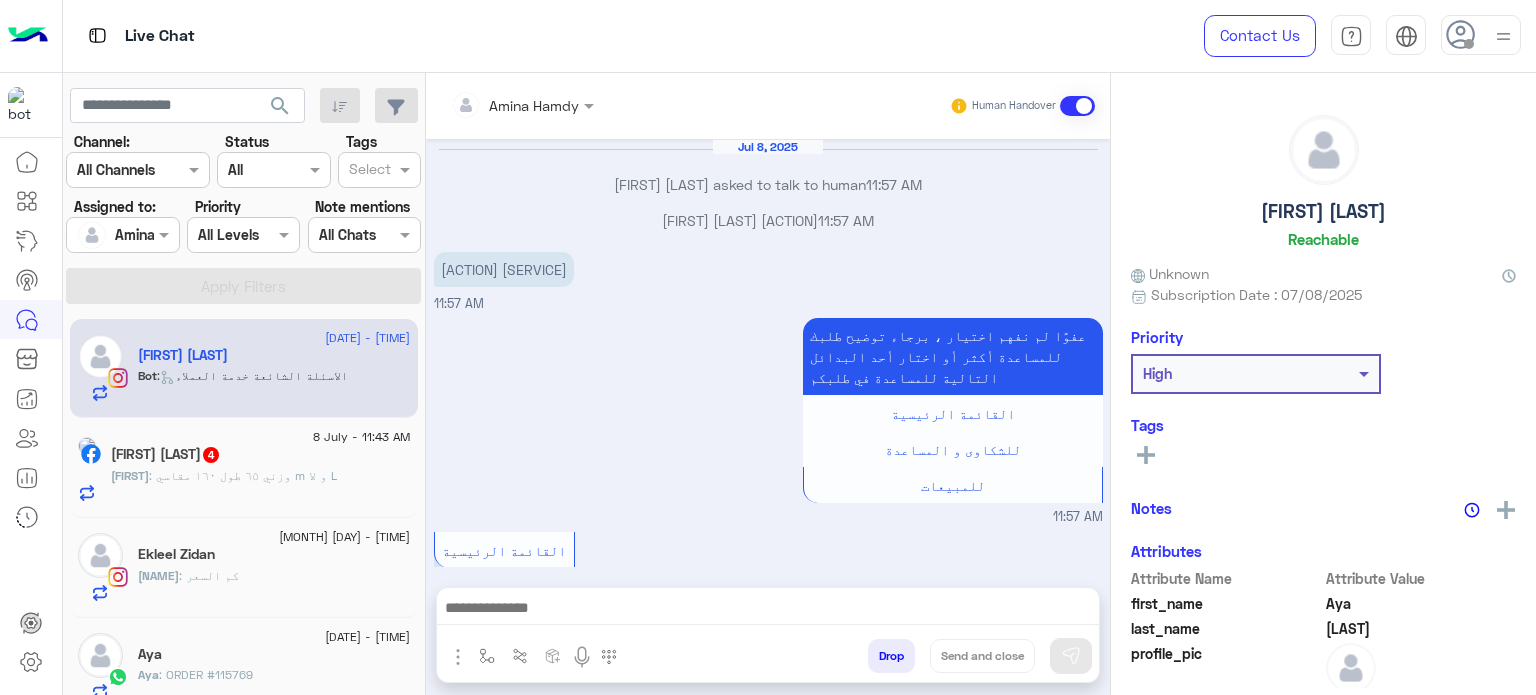 scroll, scrollTop: 724, scrollLeft: 0, axis: vertical 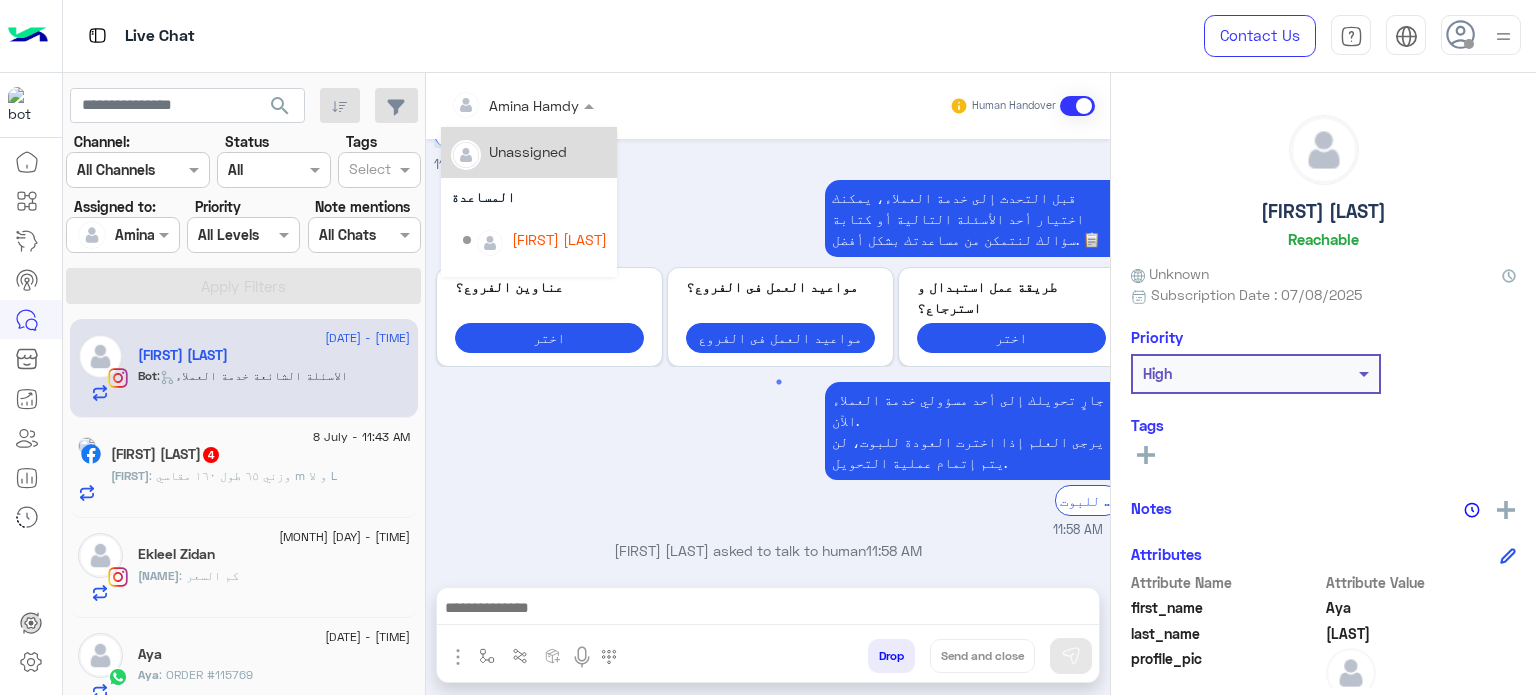 click at bounding box center (497, 105) 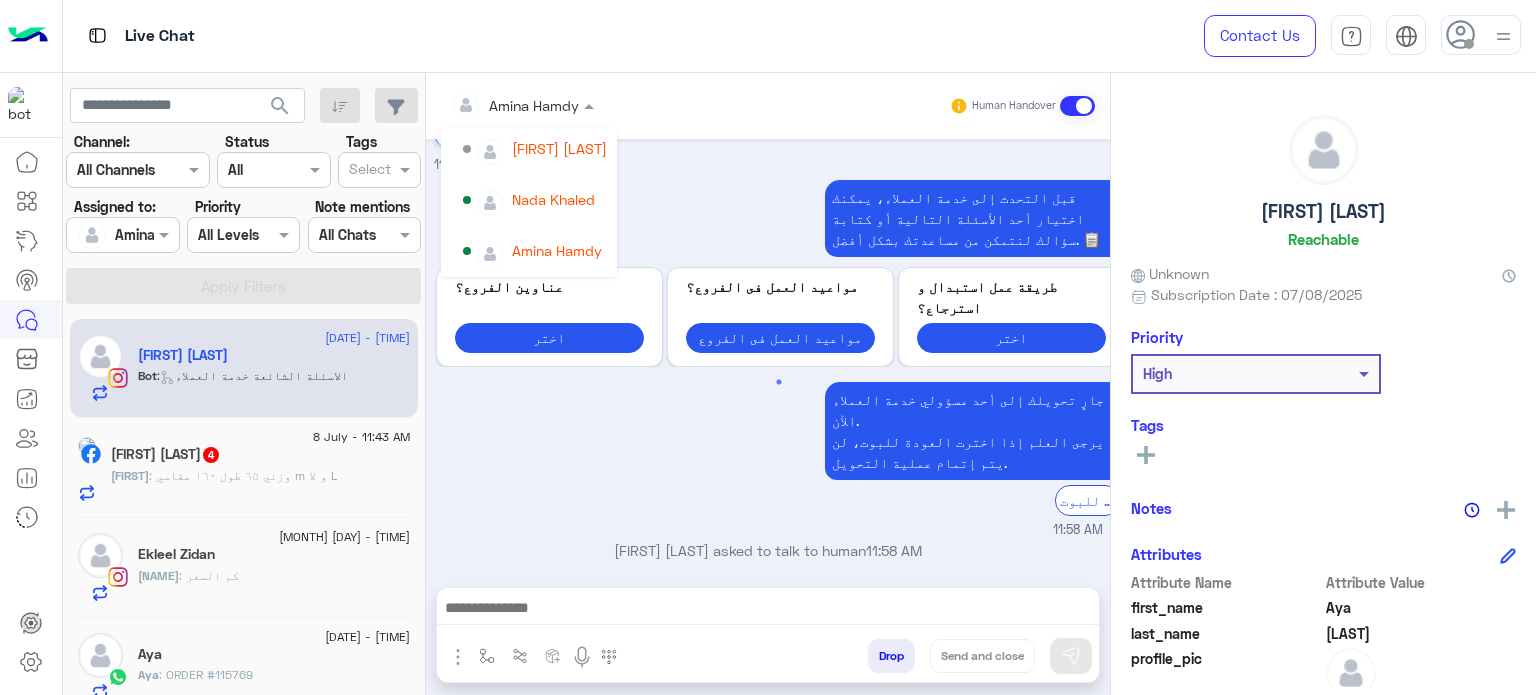 scroll, scrollTop: 99, scrollLeft: 0, axis: vertical 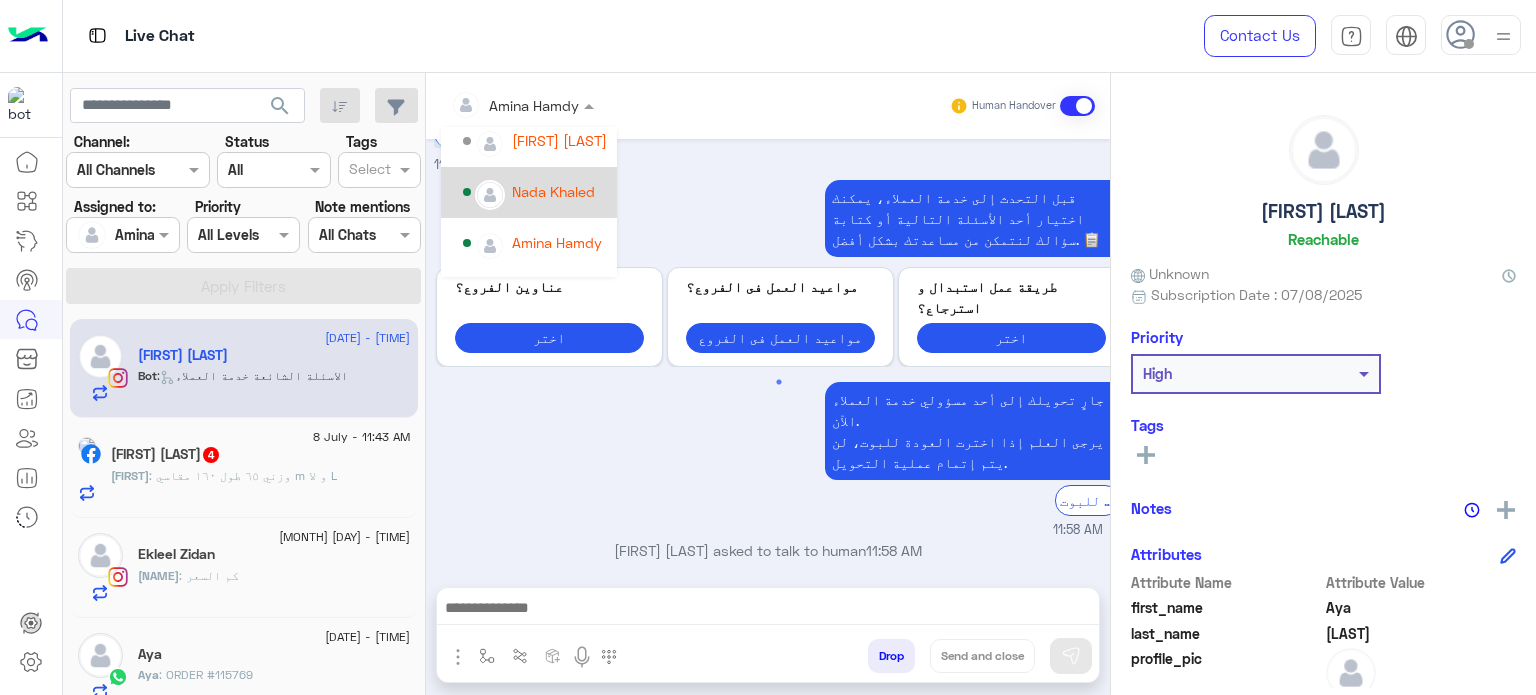 click on "Nada Khaled" at bounding box center [553, 191] 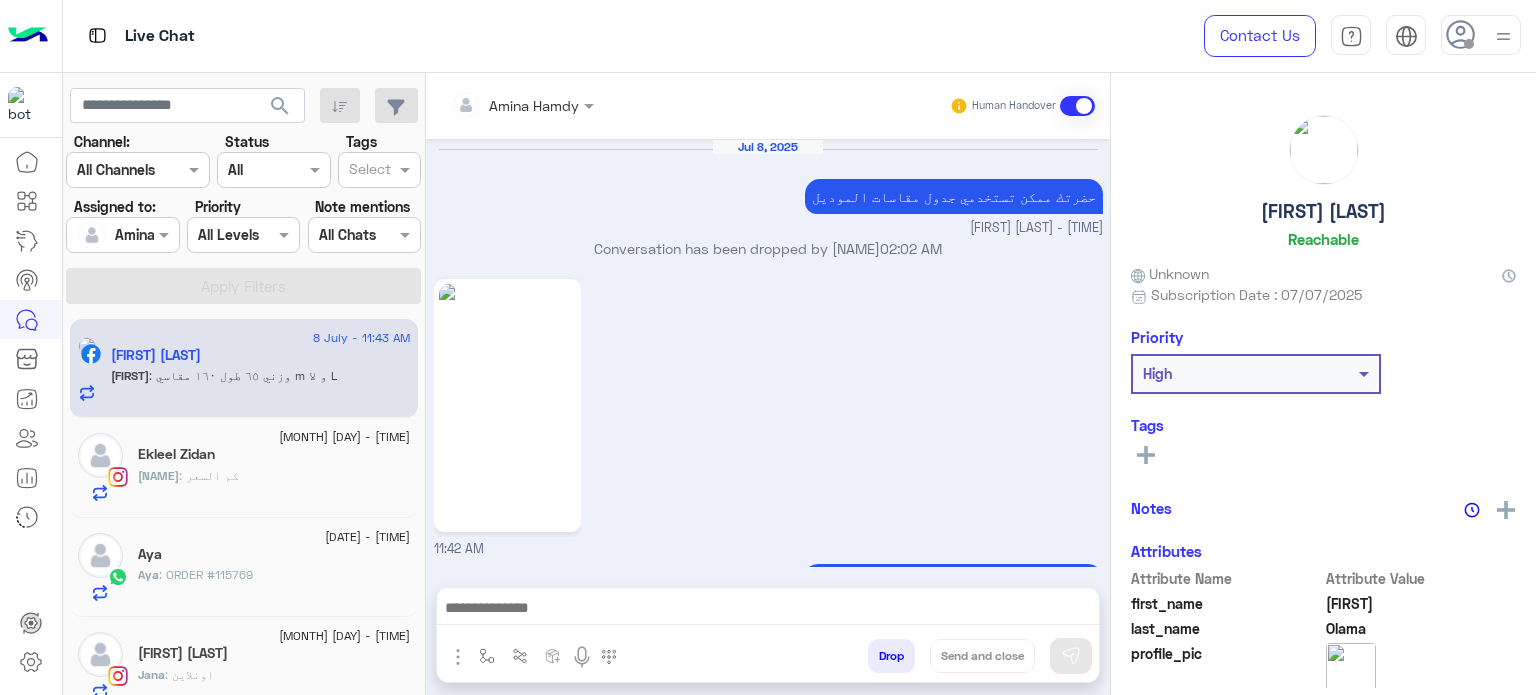 scroll, scrollTop: 660, scrollLeft: 0, axis: vertical 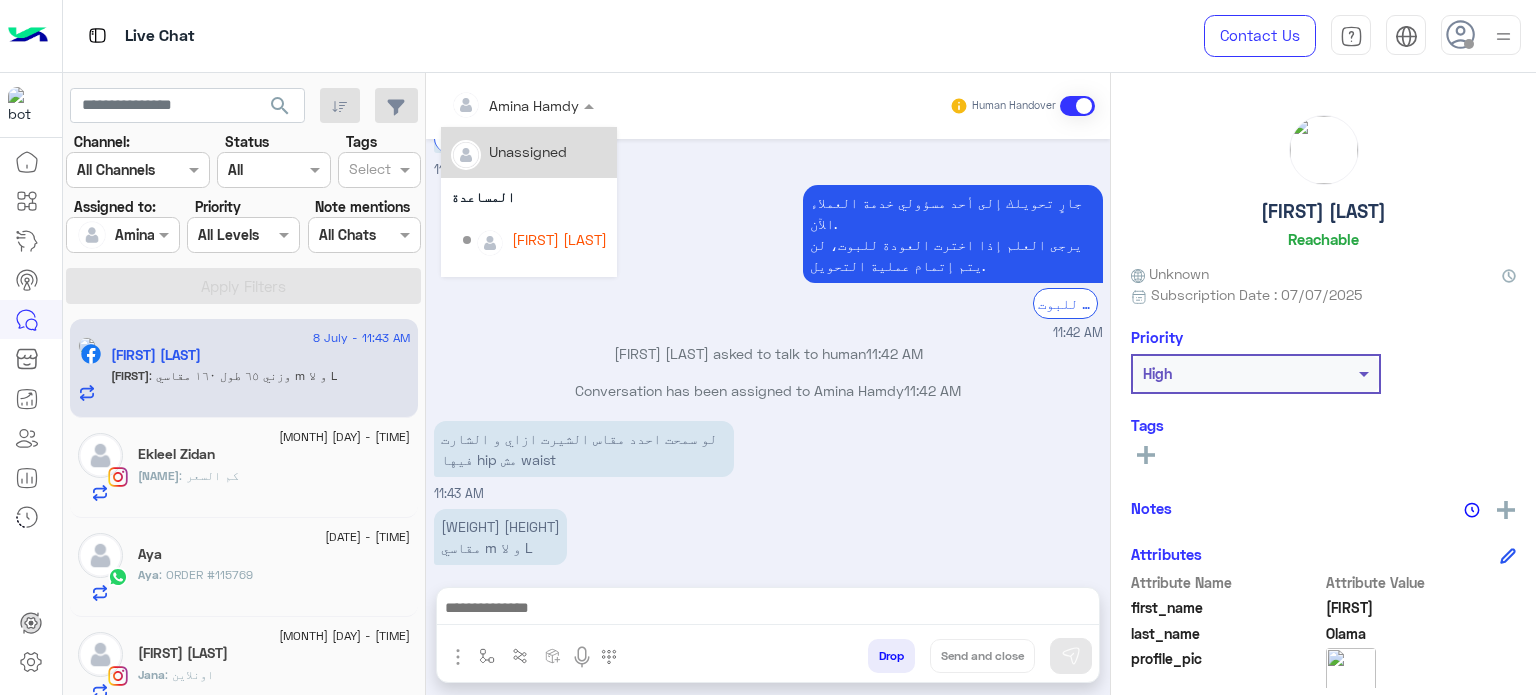 click on "Amina Hamdy" at bounding box center (534, 105) 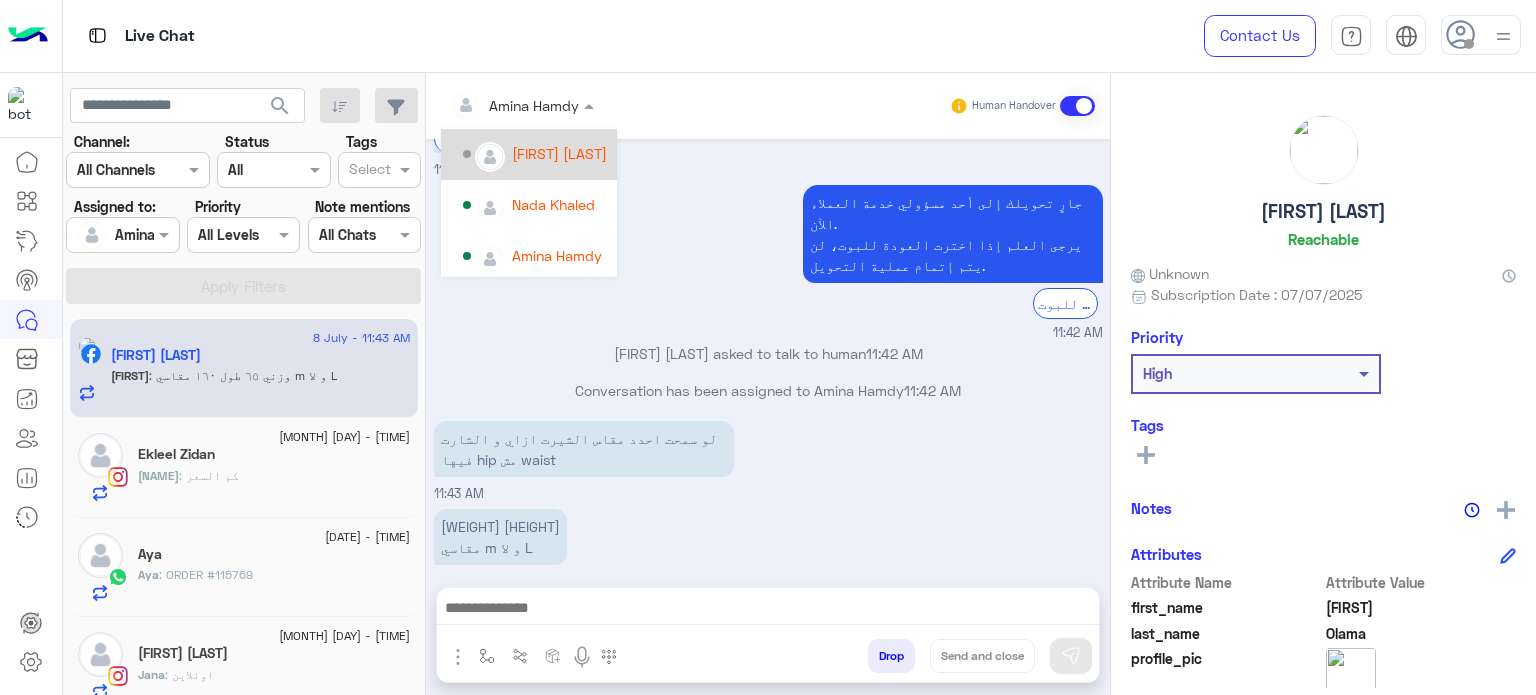 scroll, scrollTop: 88, scrollLeft: 0, axis: vertical 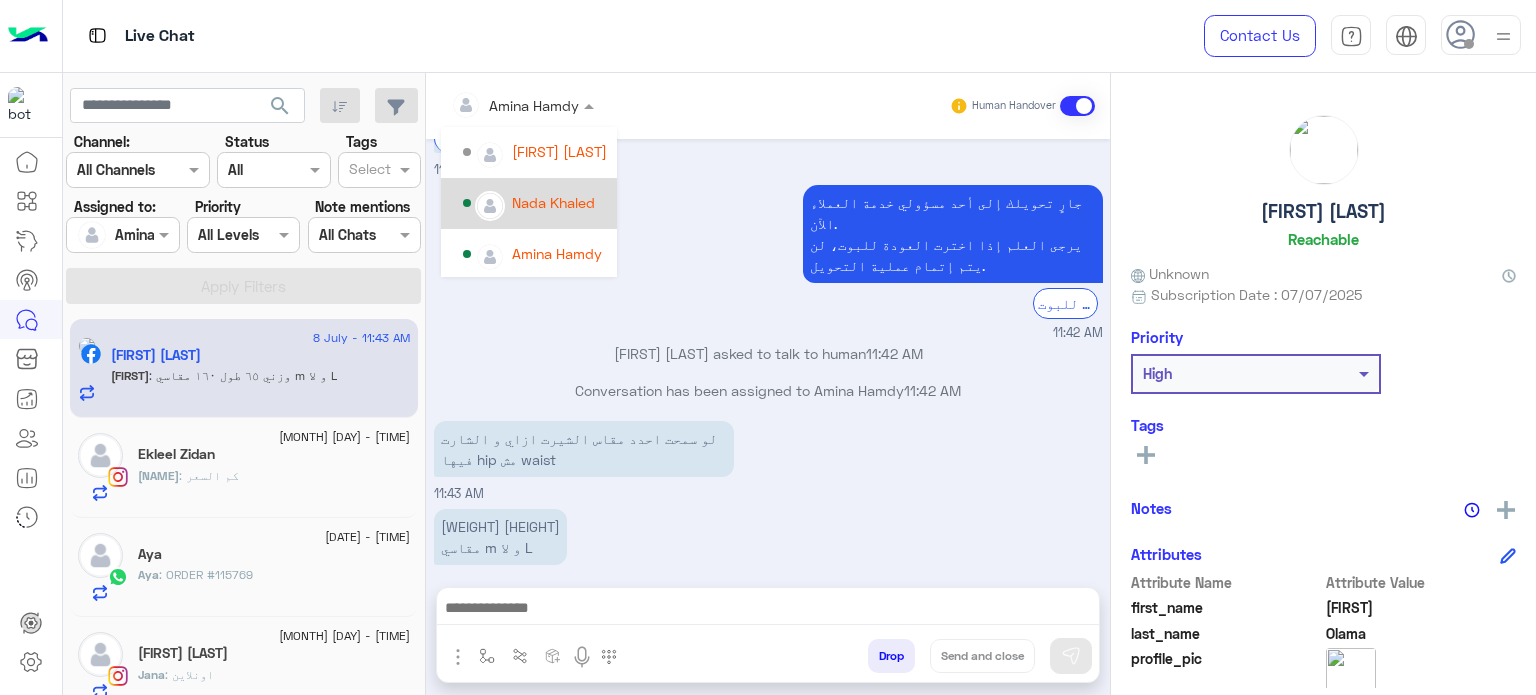 click on "Nada Khaled" at bounding box center [553, 202] 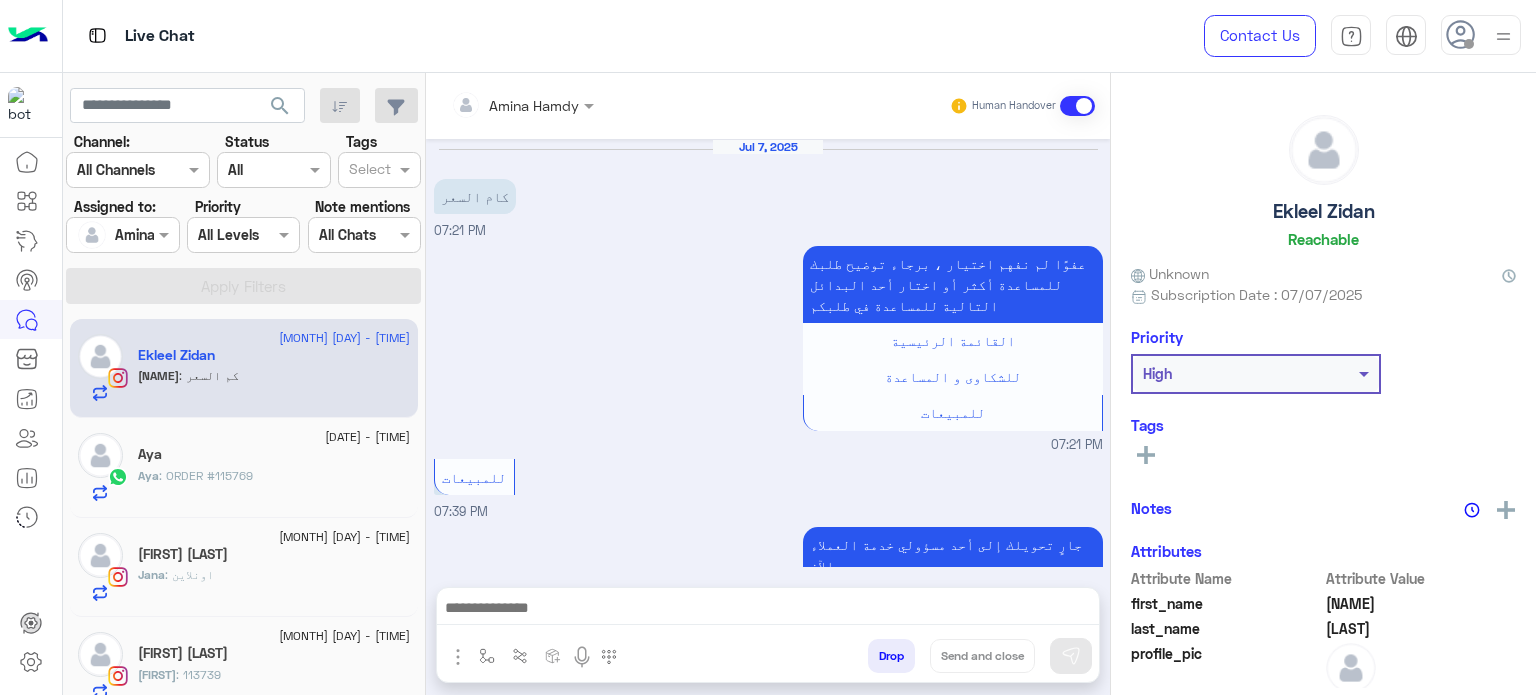 scroll, scrollTop: 654, scrollLeft: 0, axis: vertical 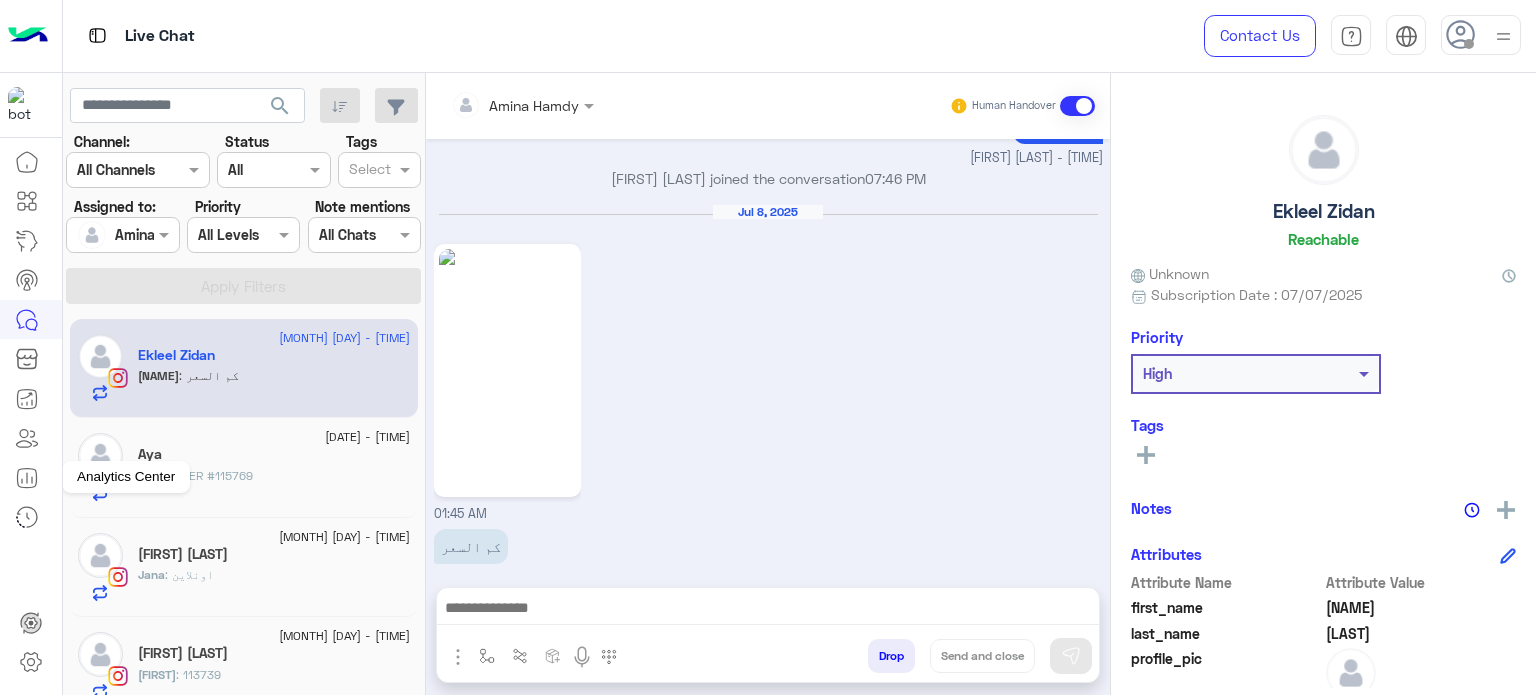 click at bounding box center (27, 478) 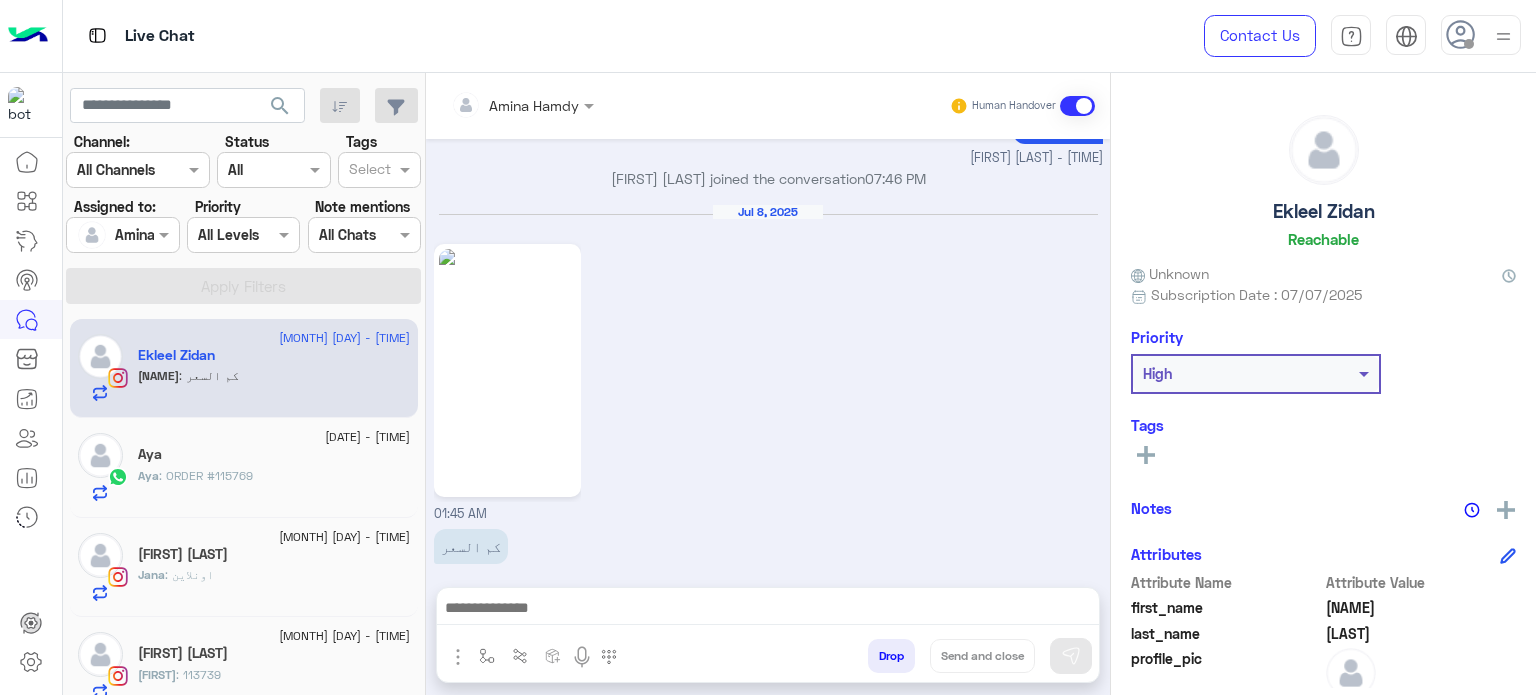 click at bounding box center [27, 478] 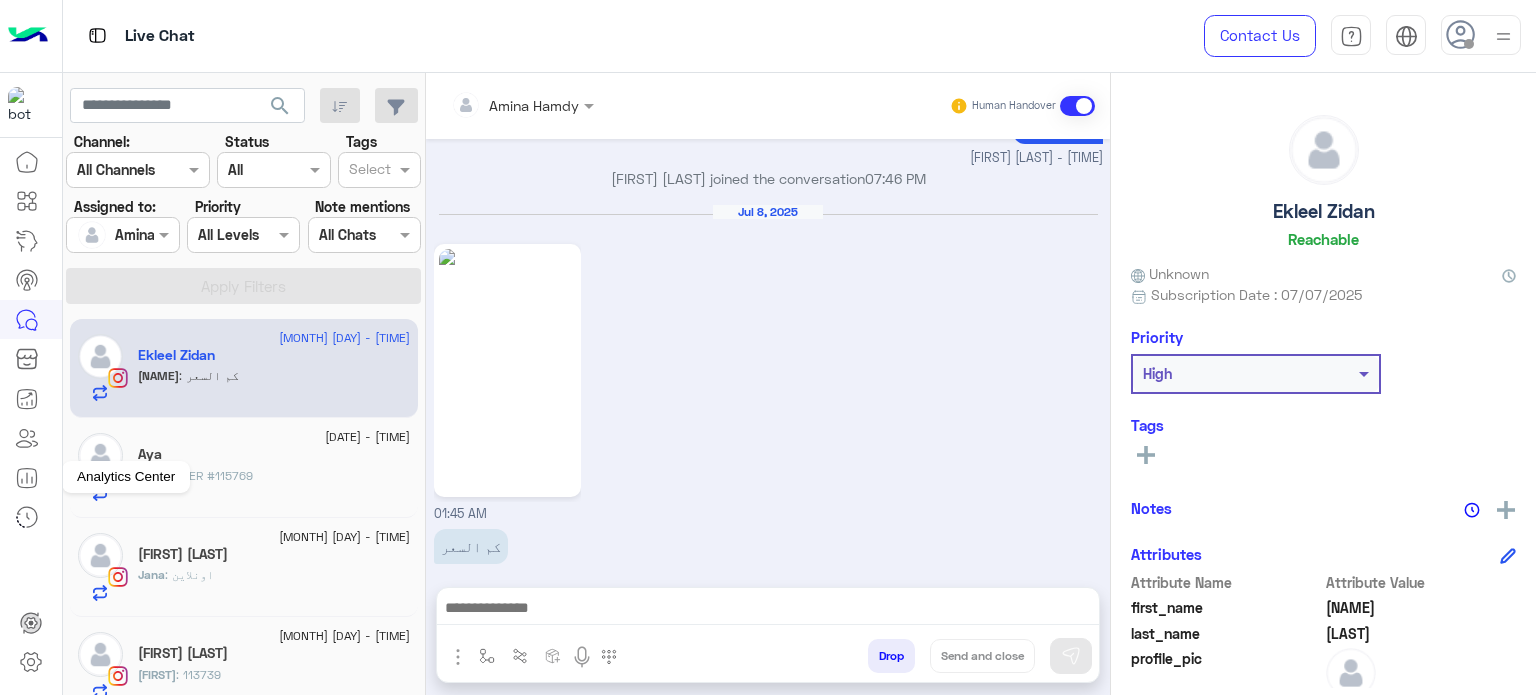 click at bounding box center (27, 478) 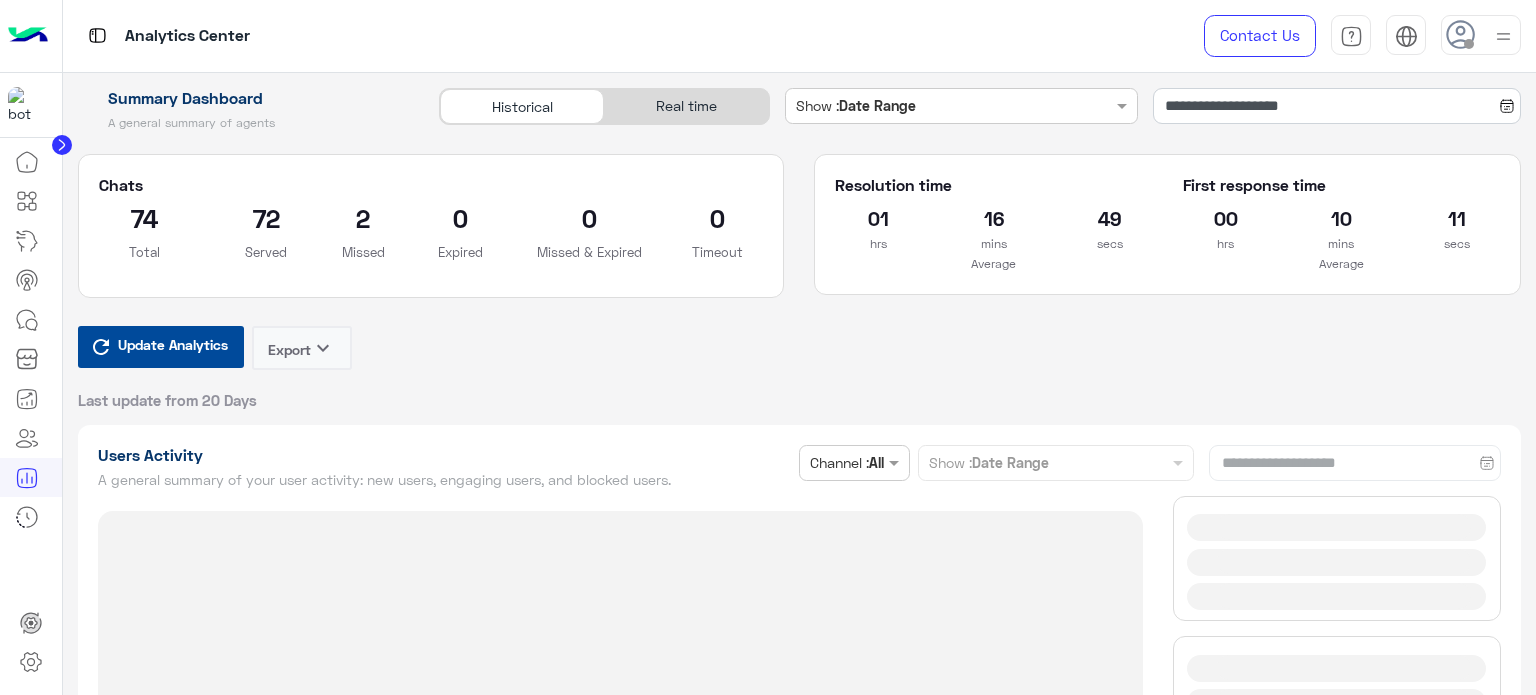 click on "Real time" at bounding box center [686, 106] 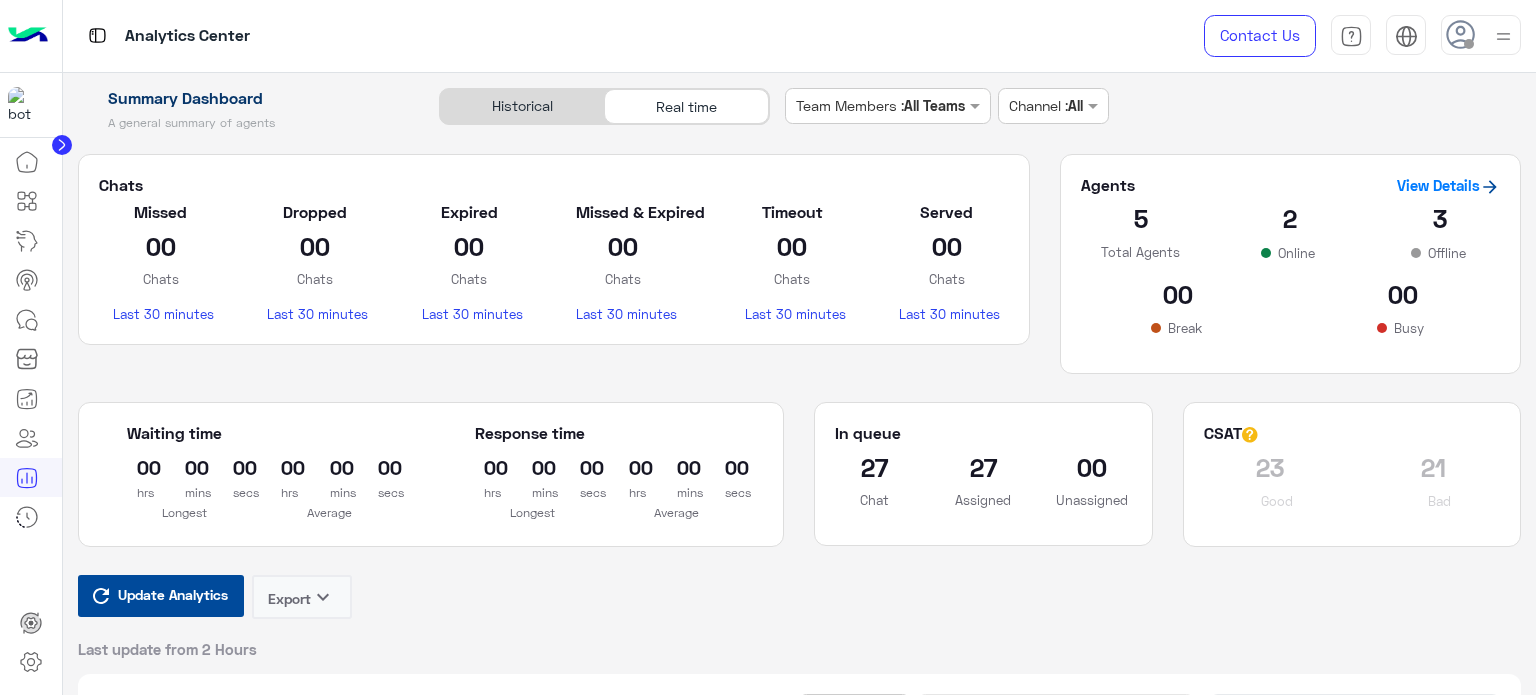 click on "Real time" at bounding box center [686, 106] 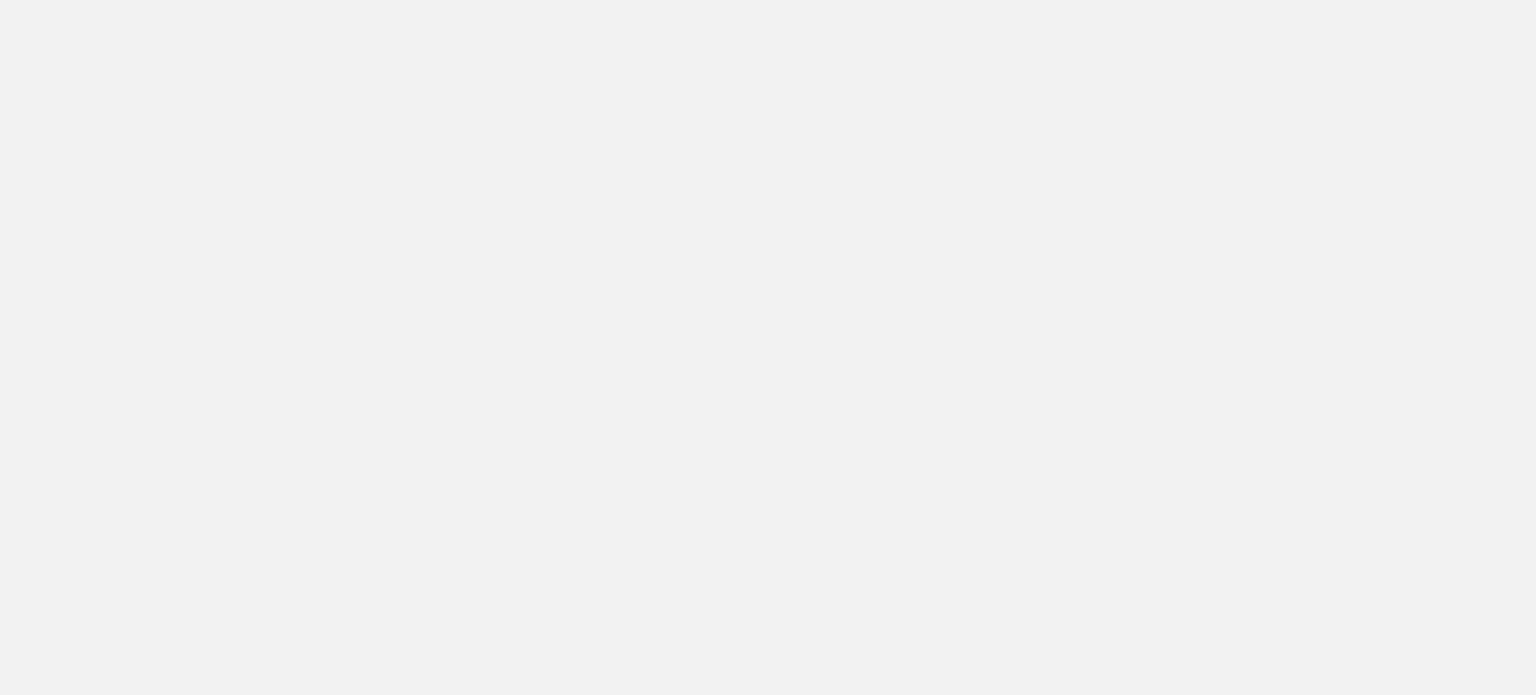 scroll, scrollTop: 0, scrollLeft: 0, axis: both 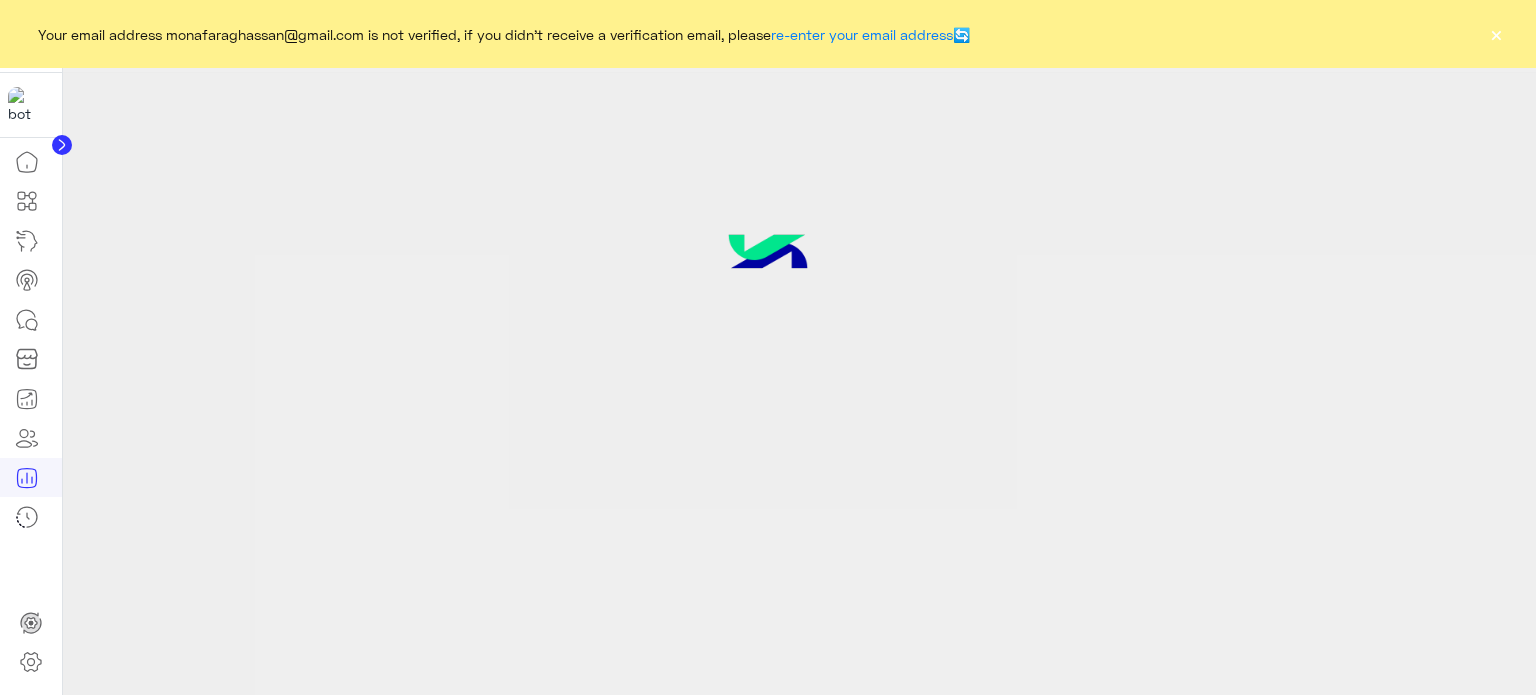 click on "×" at bounding box center (1496, 34) 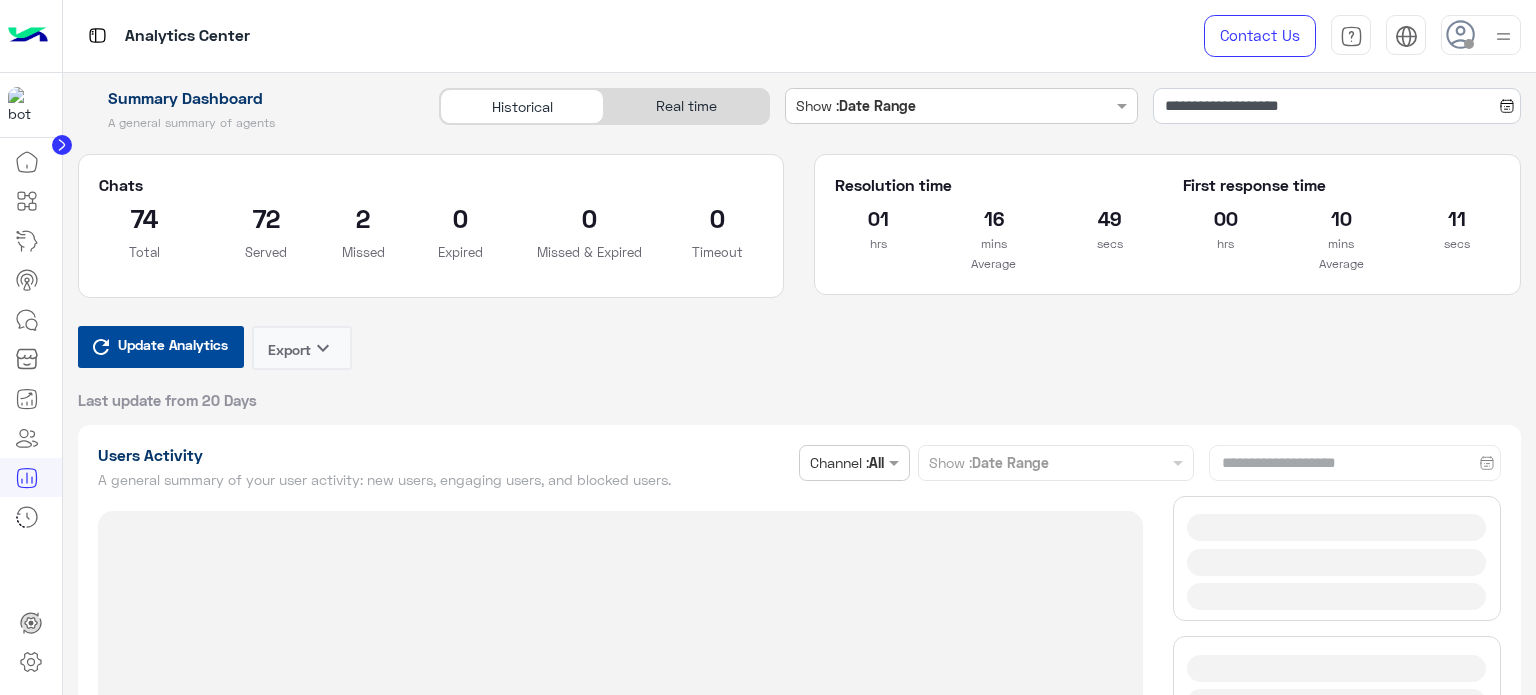 click on "Real time" at bounding box center [686, 106] 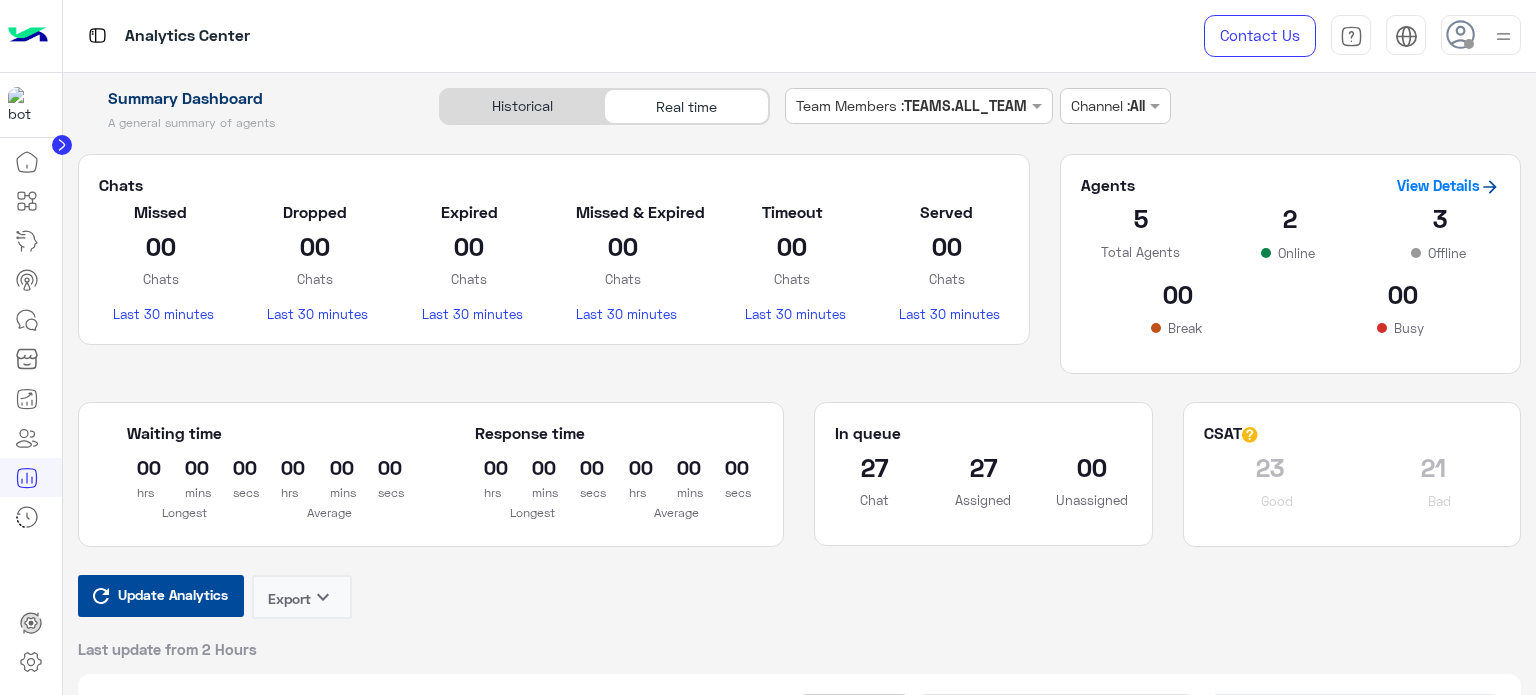 click on "Update Analytics" at bounding box center (173, 594) 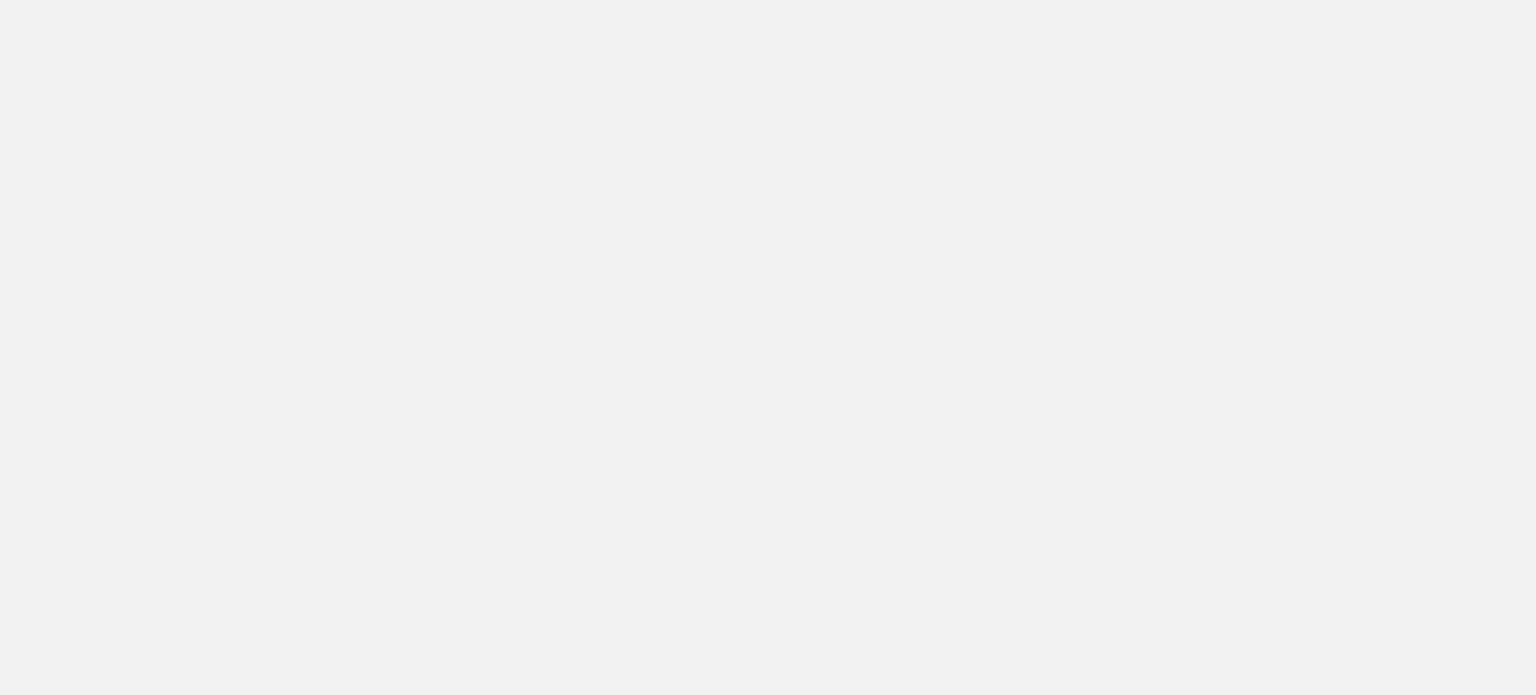 scroll, scrollTop: 0, scrollLeft: 0, axis: both 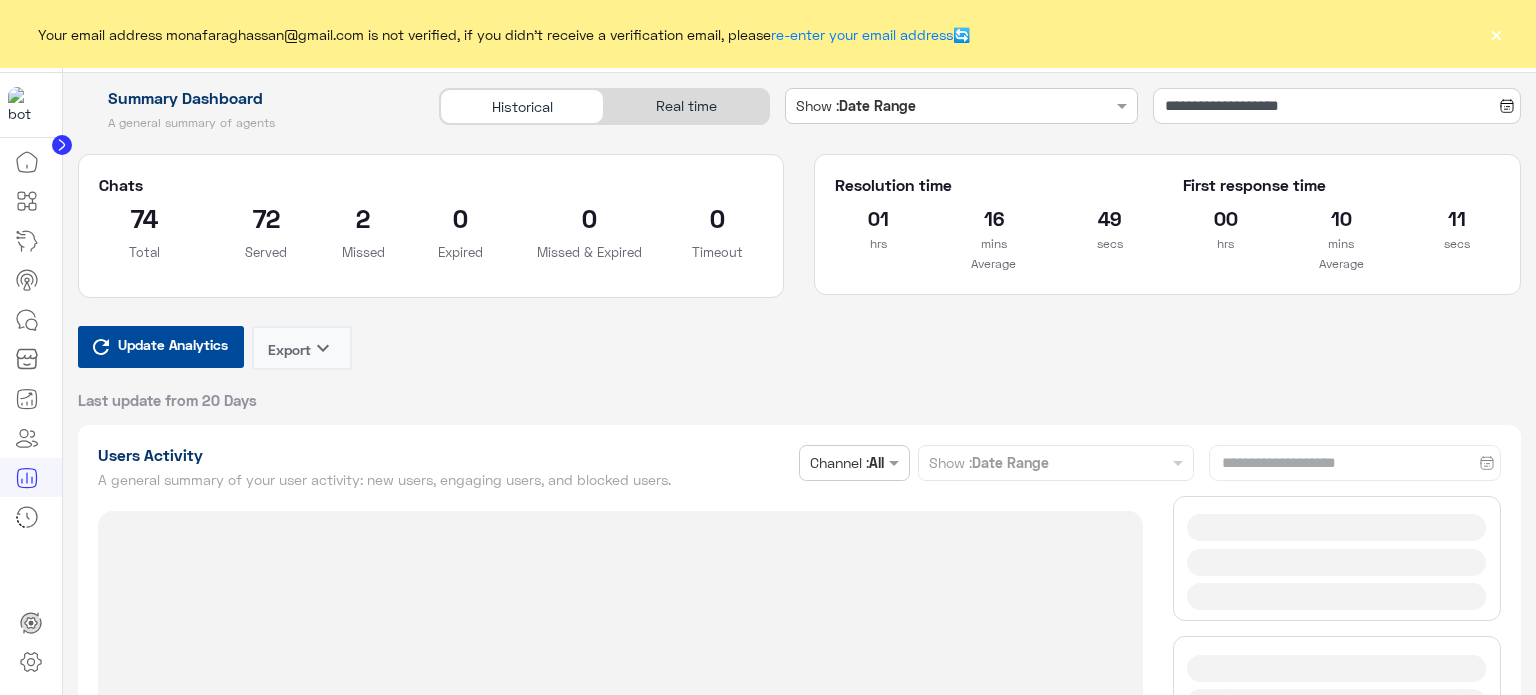 click on "Real time" at bounding box center (686, 106) 